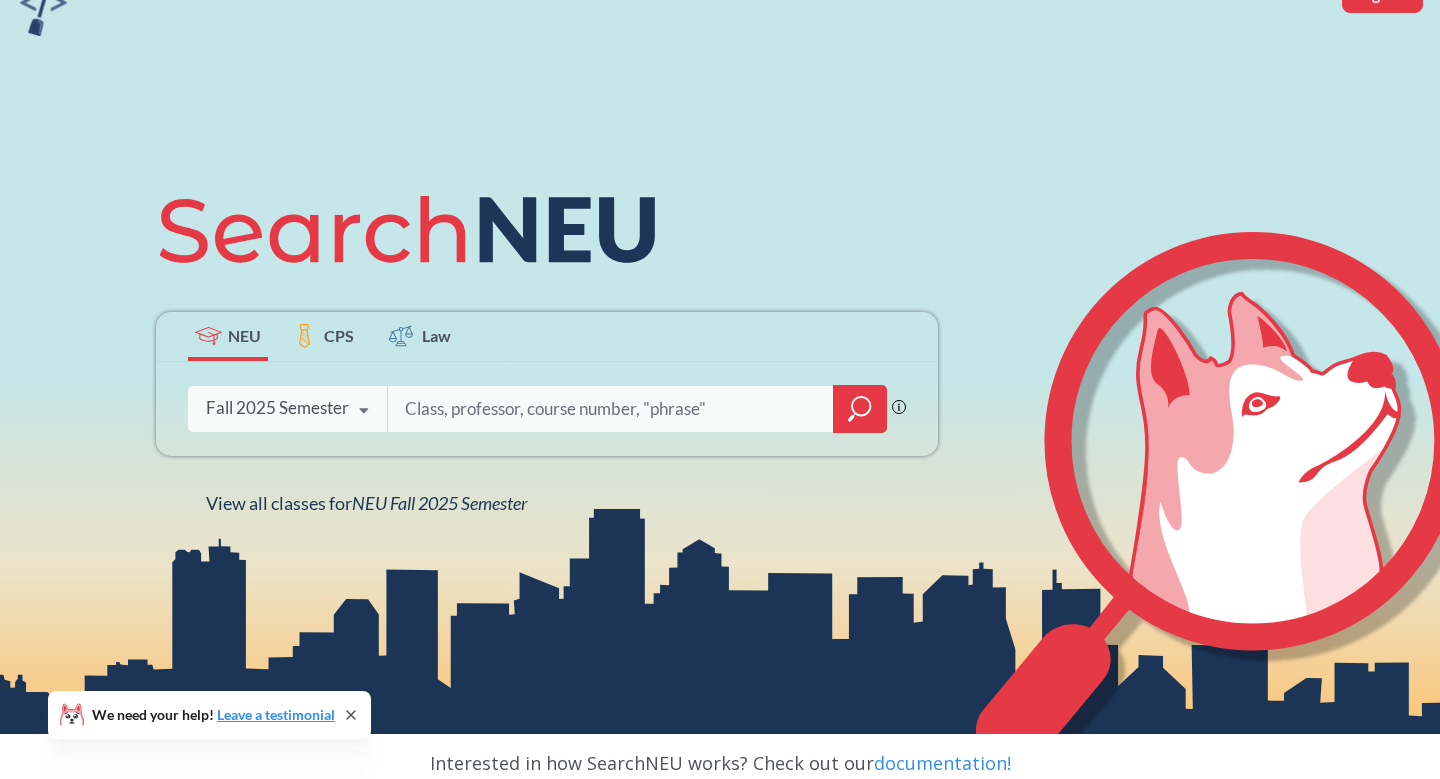 scroll, scrollTop: 180, scrollLeft: 0, axis: vertical 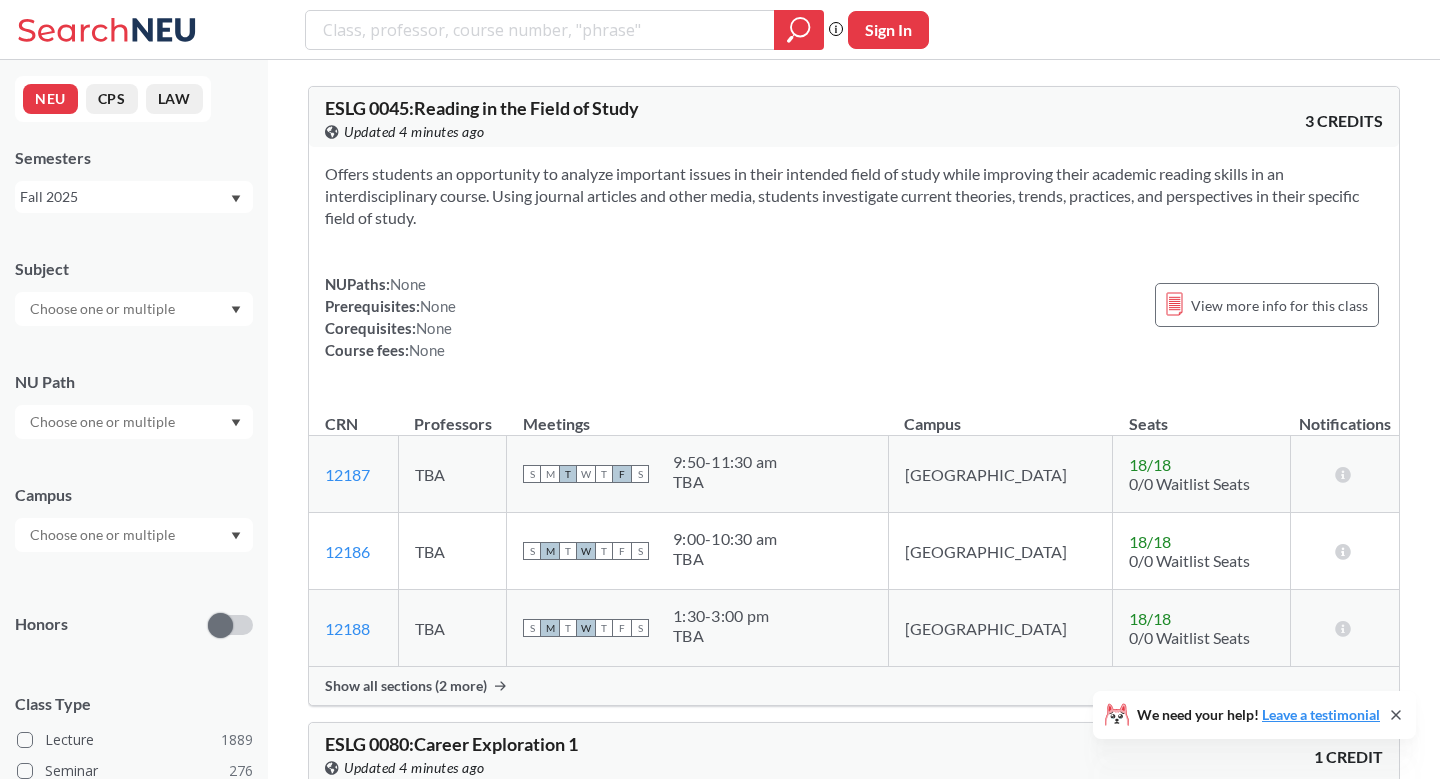 click at bounding box center (104, 535) 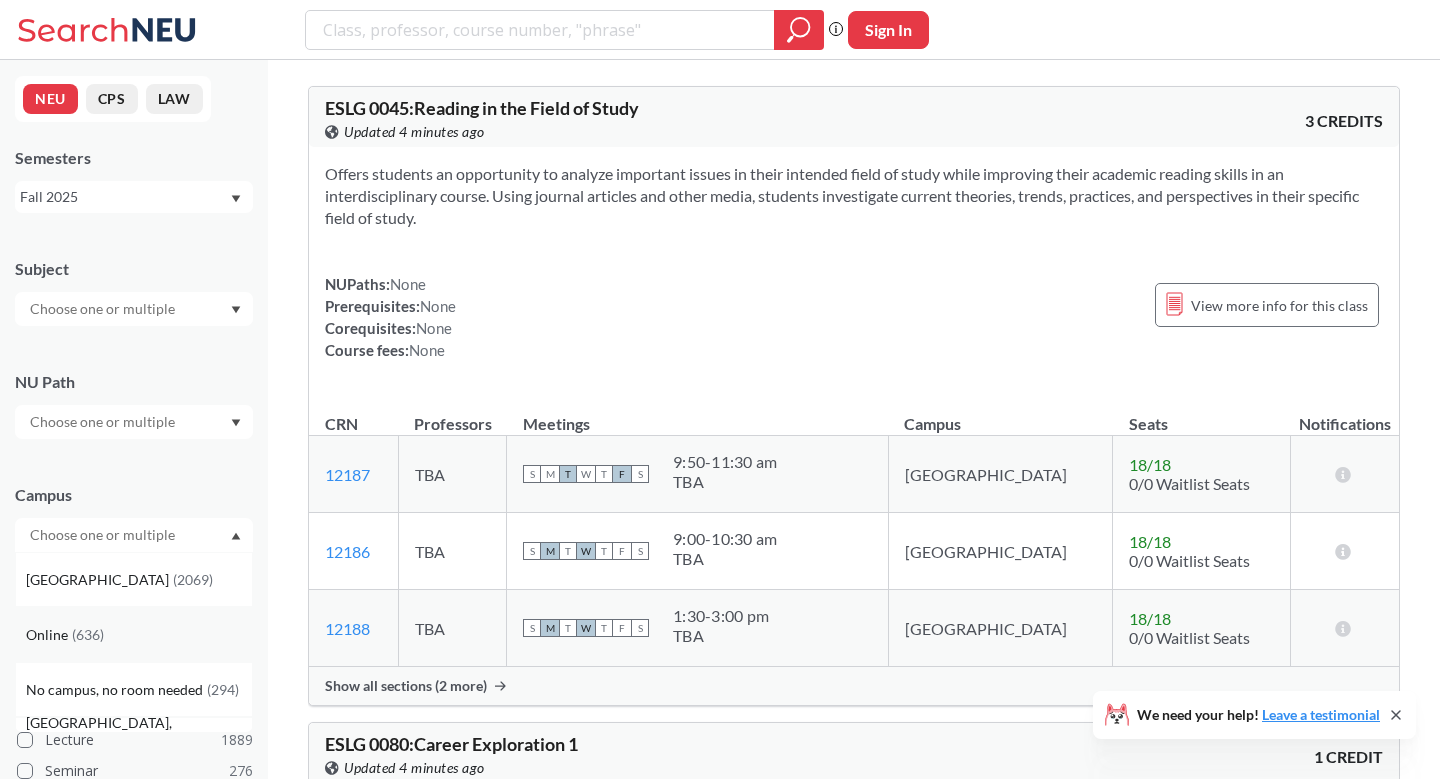 click on "Online ( 636 )" at bounding box center [134, 634] 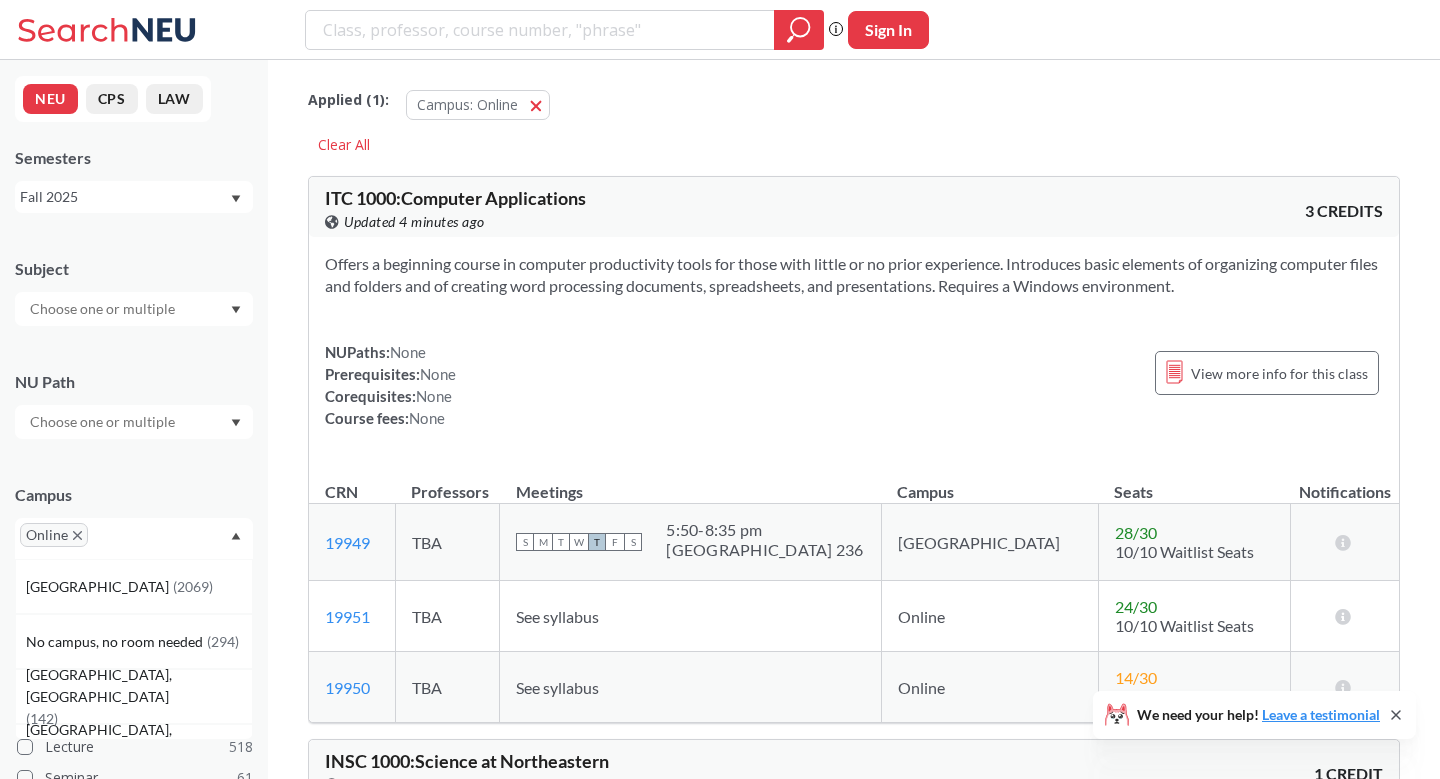 click at bounding box center [134, 309] 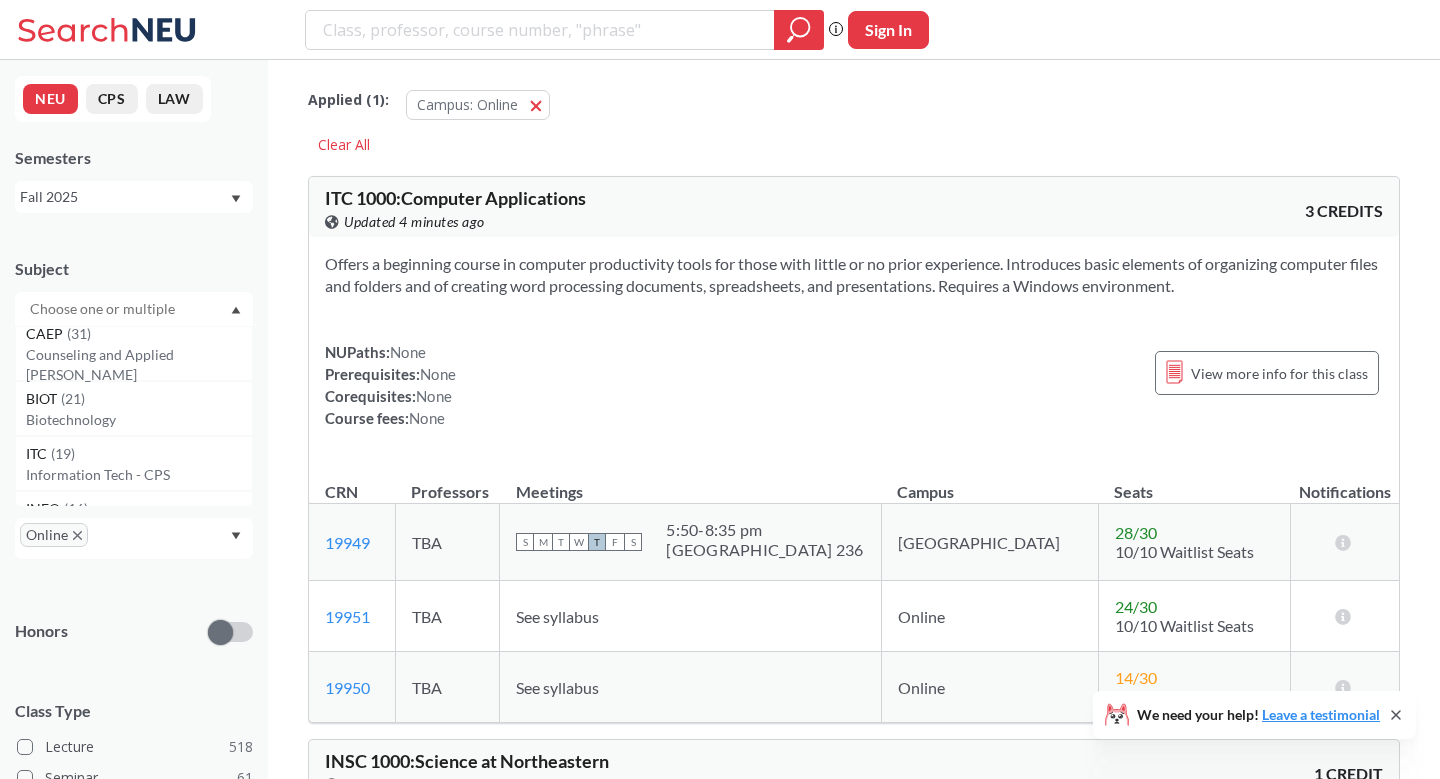 scroll, scrollTop: 128, scrollLeft: 0, axis: vertical 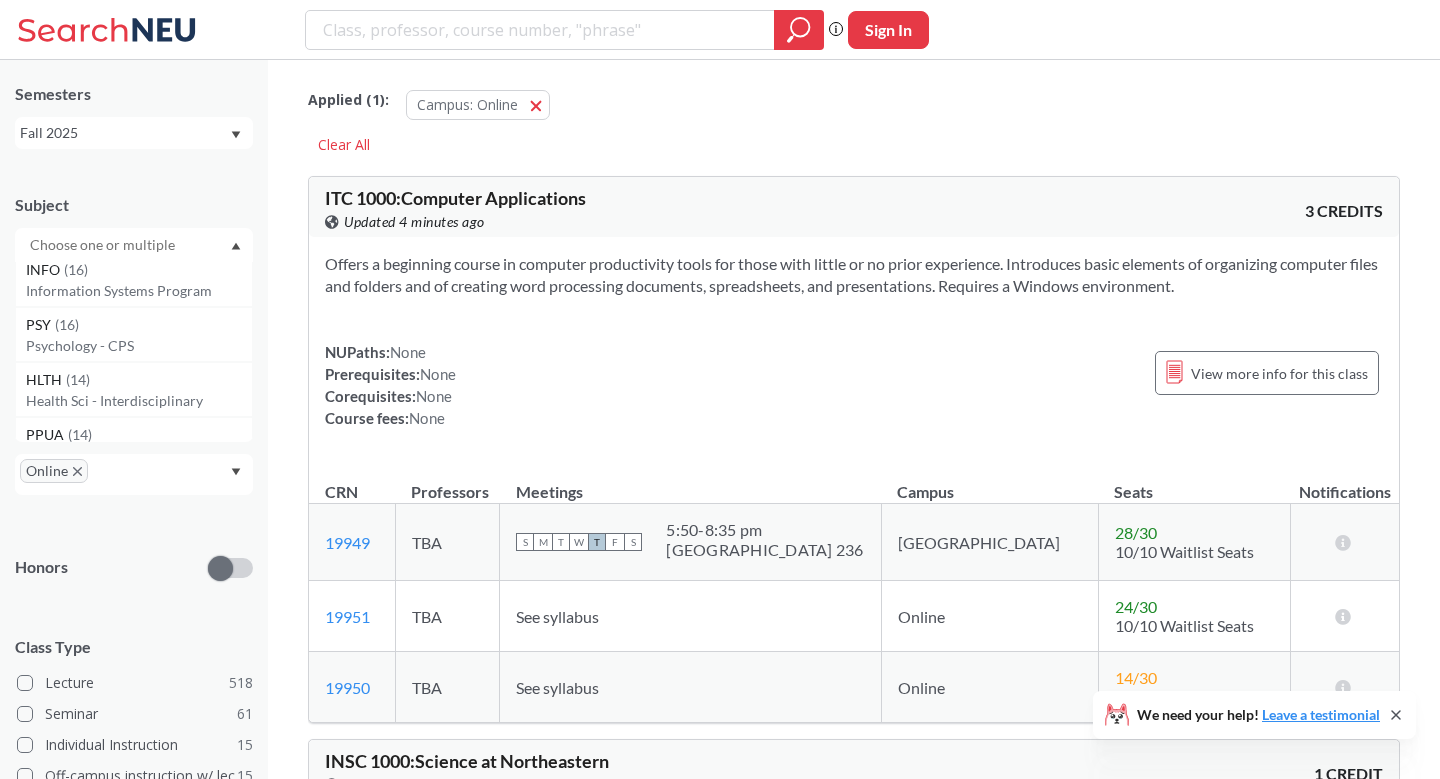 click at bounding box center [104, 245] 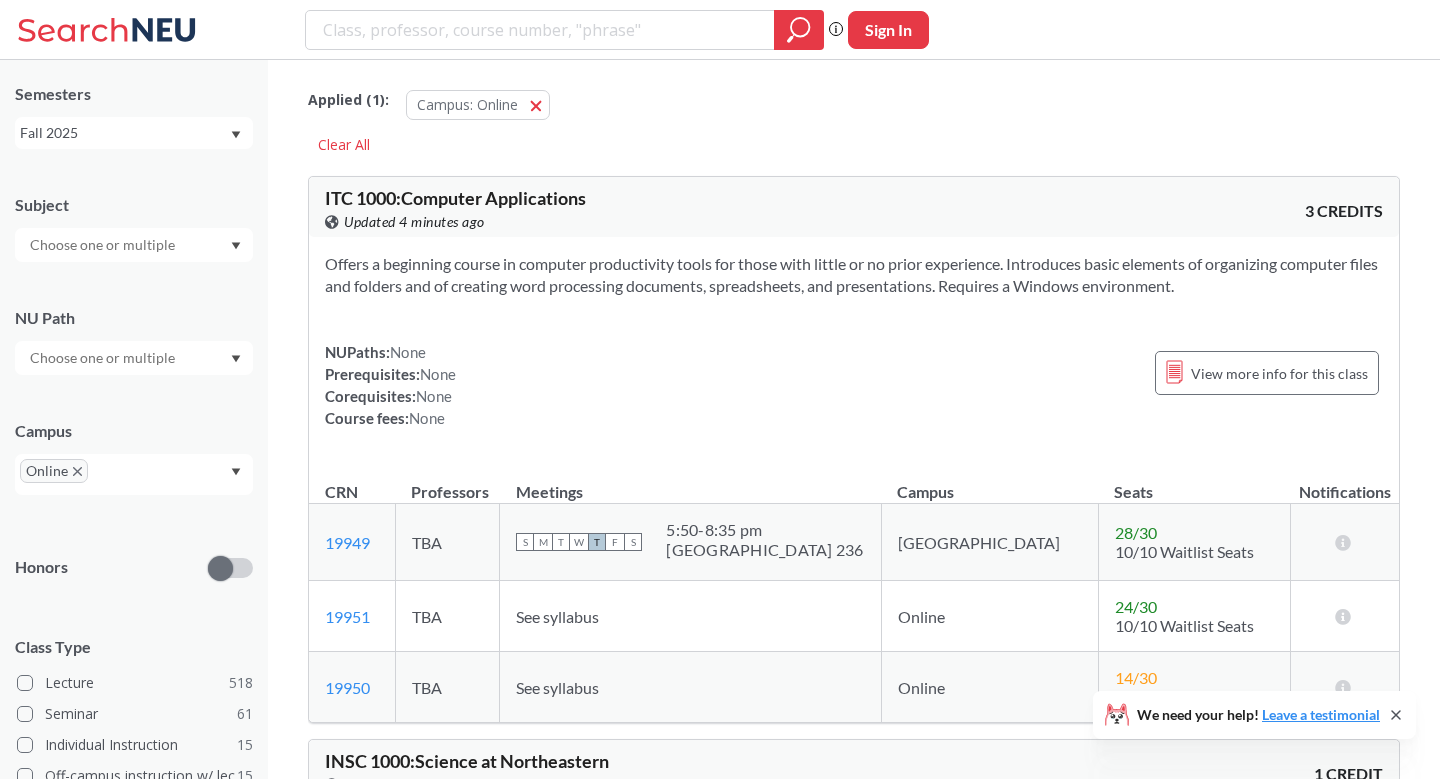 scroll, scrollTop: 0, scrollLeft: 0, axis: both 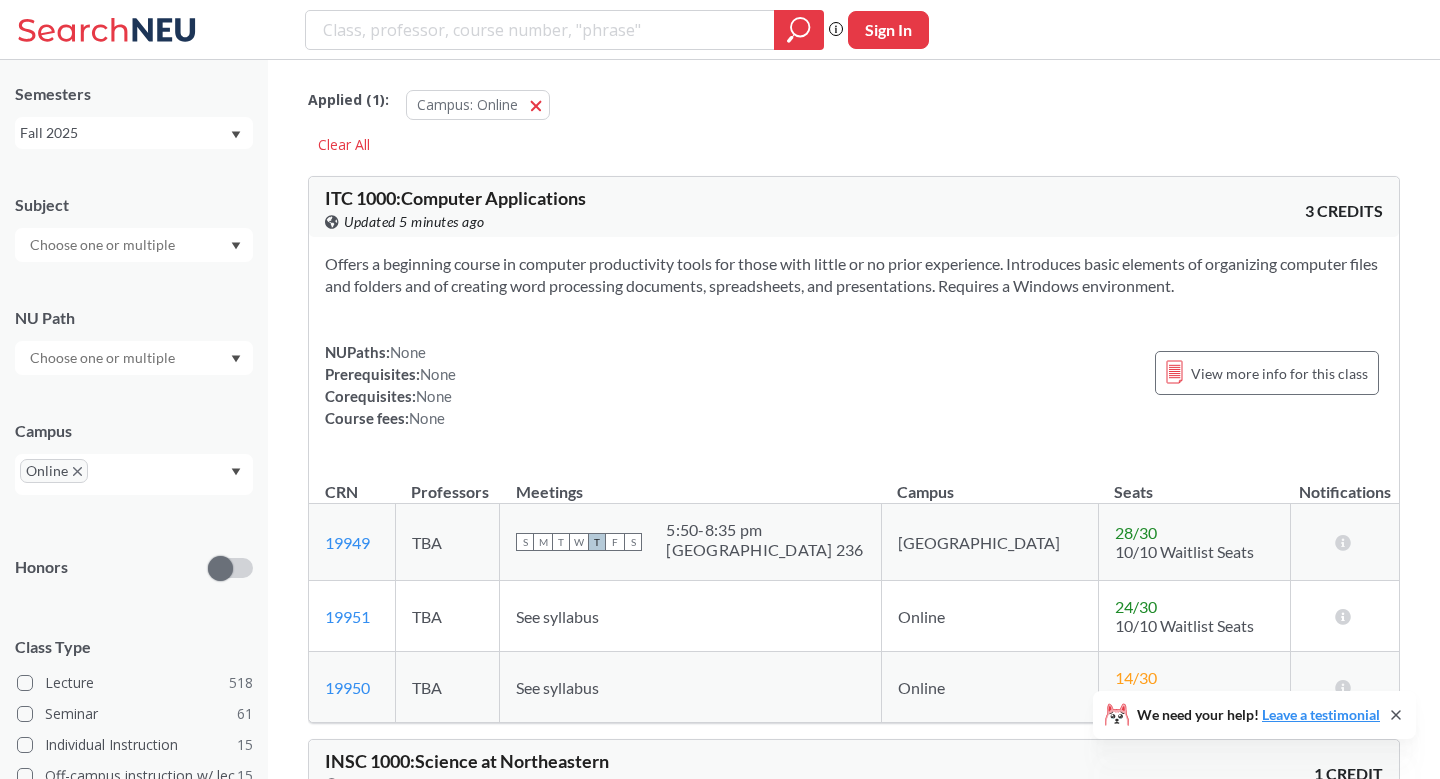 click on "NU Path" at bounding box center [134, 331] 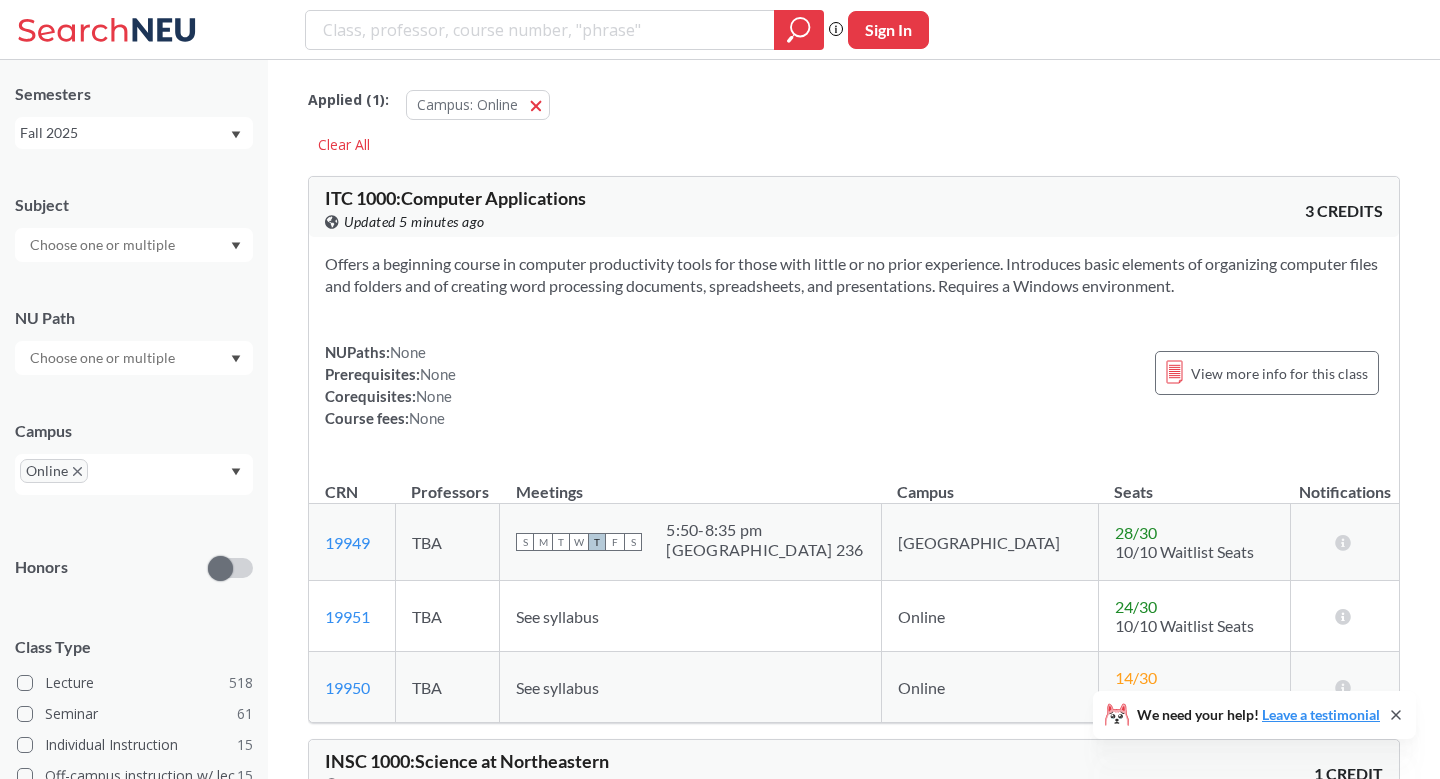 click on "Subject NU Path Campus Online Honors Class Type Lecture 518 Seminar 61 Individual Instruction 15 Off-campus instruction w/ lec 15 Lab 13 Recitation/Discussion 9 Studio 4 Off-campus instruction 1 Course ID Range 1000 2000 3000 4000 5000 6000 7000 8000" at bounding box center [134, 631] 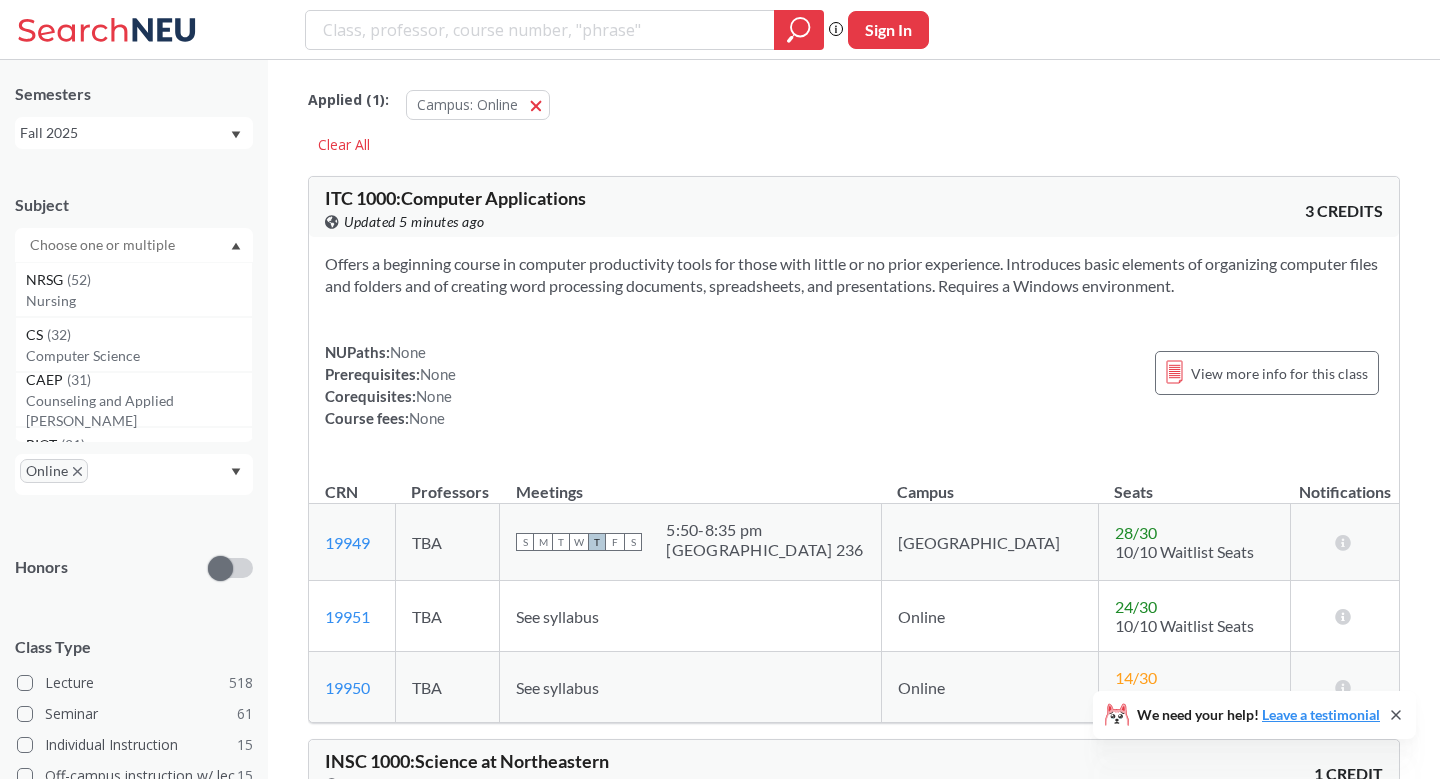type on "i" 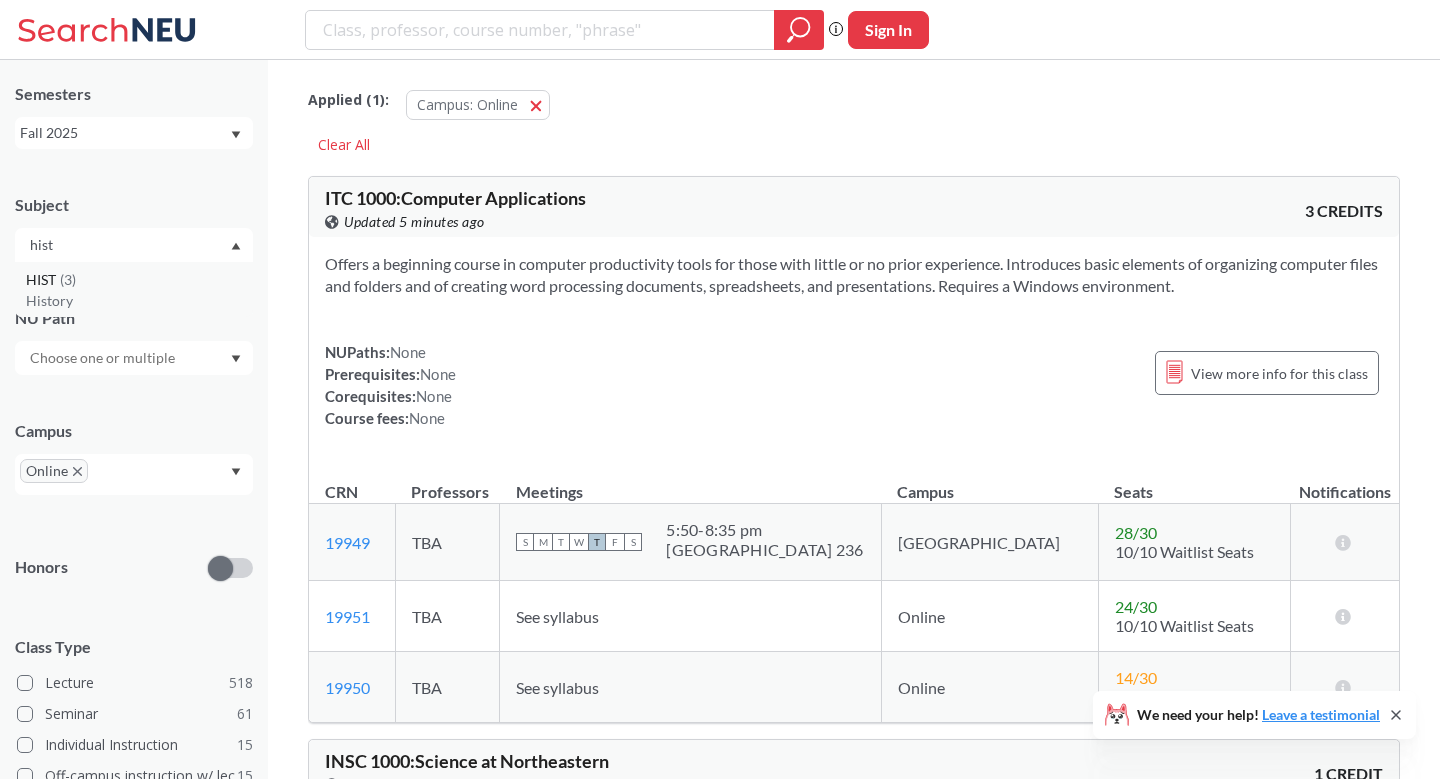 type on "hist" 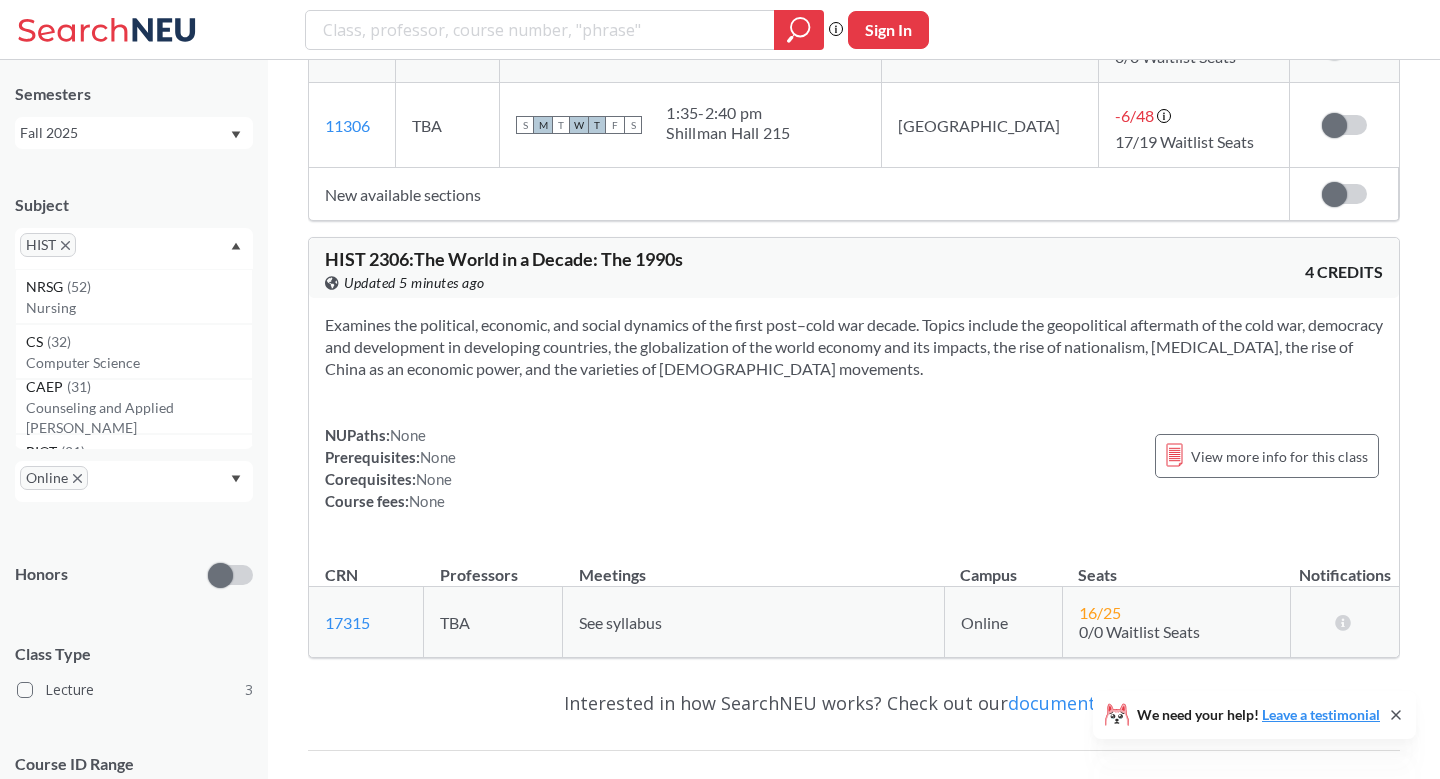 scroll, scrollTop: 969, scrollLeft: 0, axis: vertical 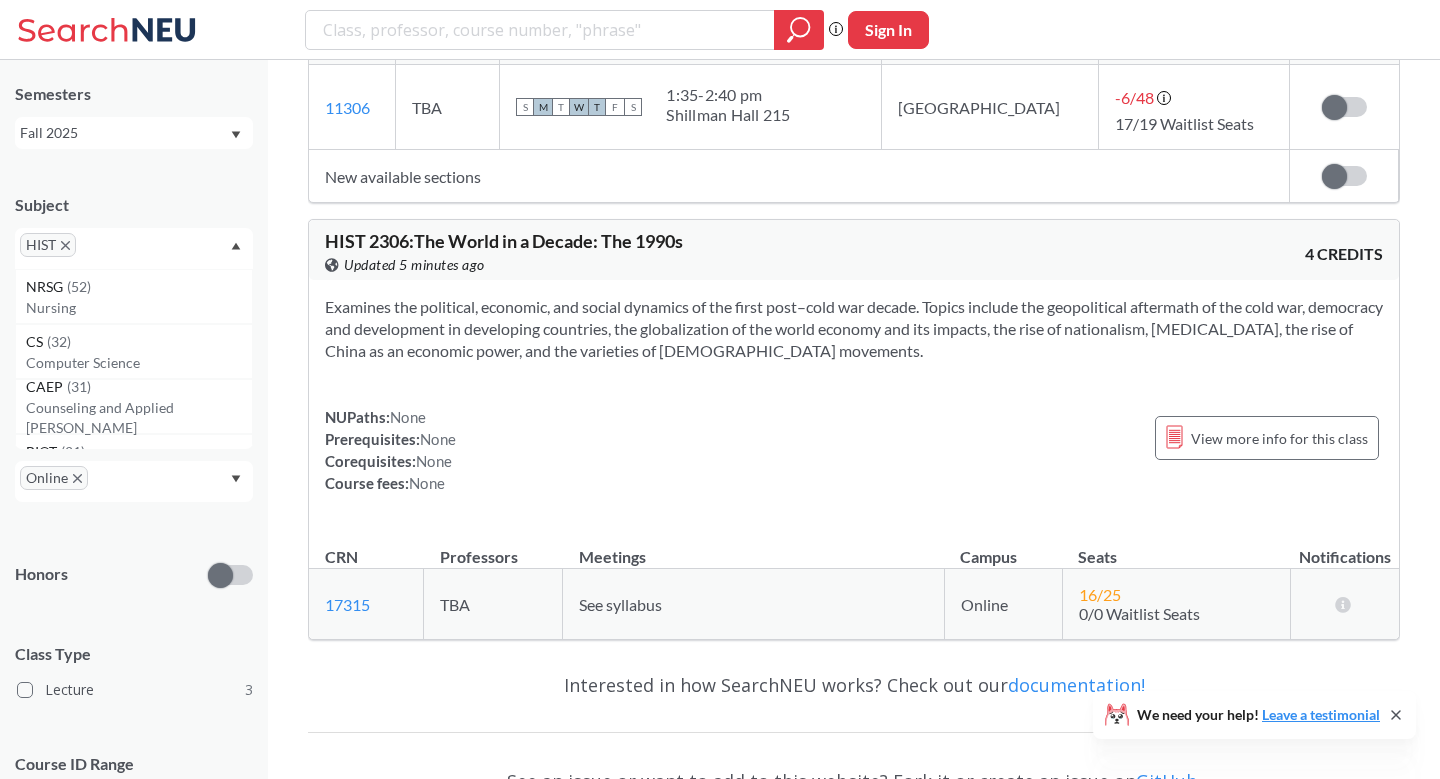 click at bounding box center [110, 252] 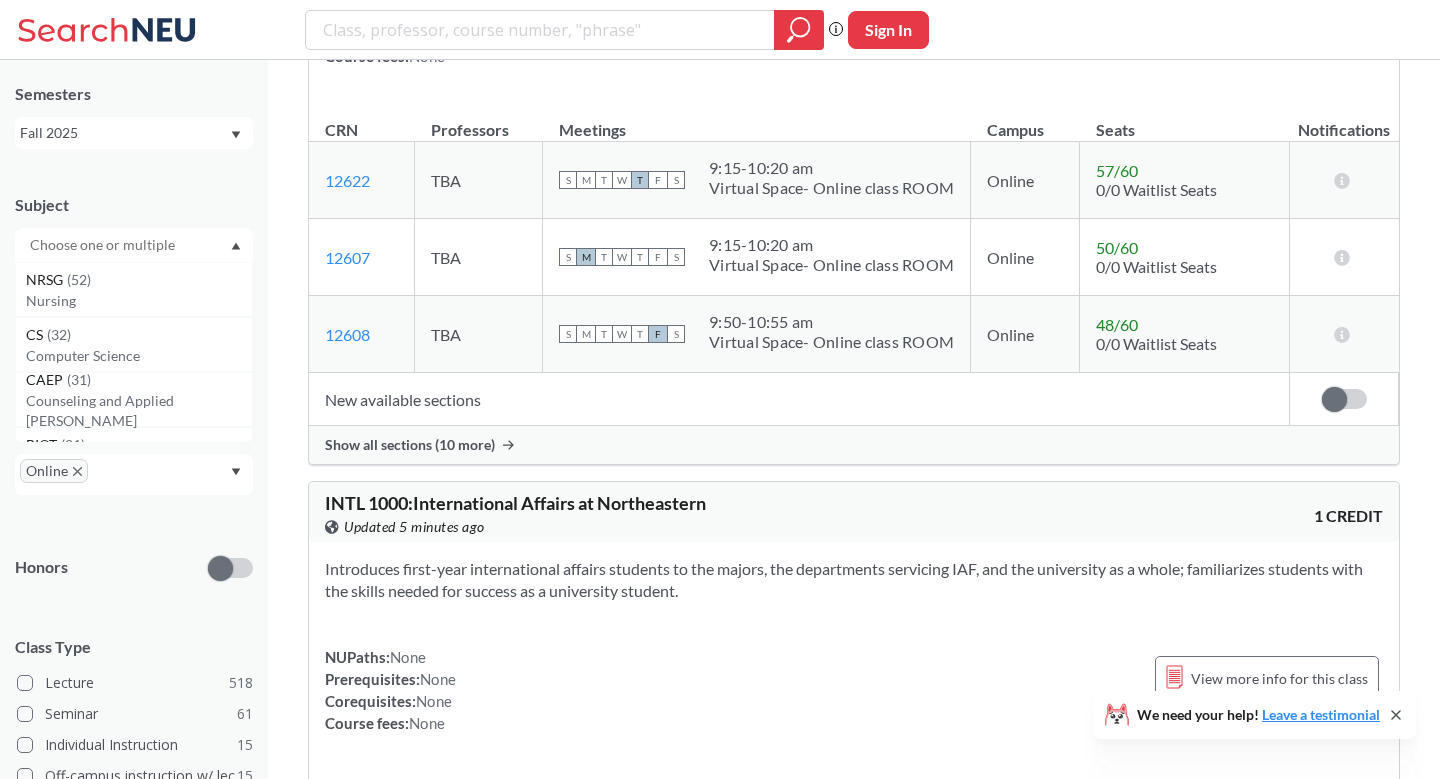 click at bounding box center [104, 245] 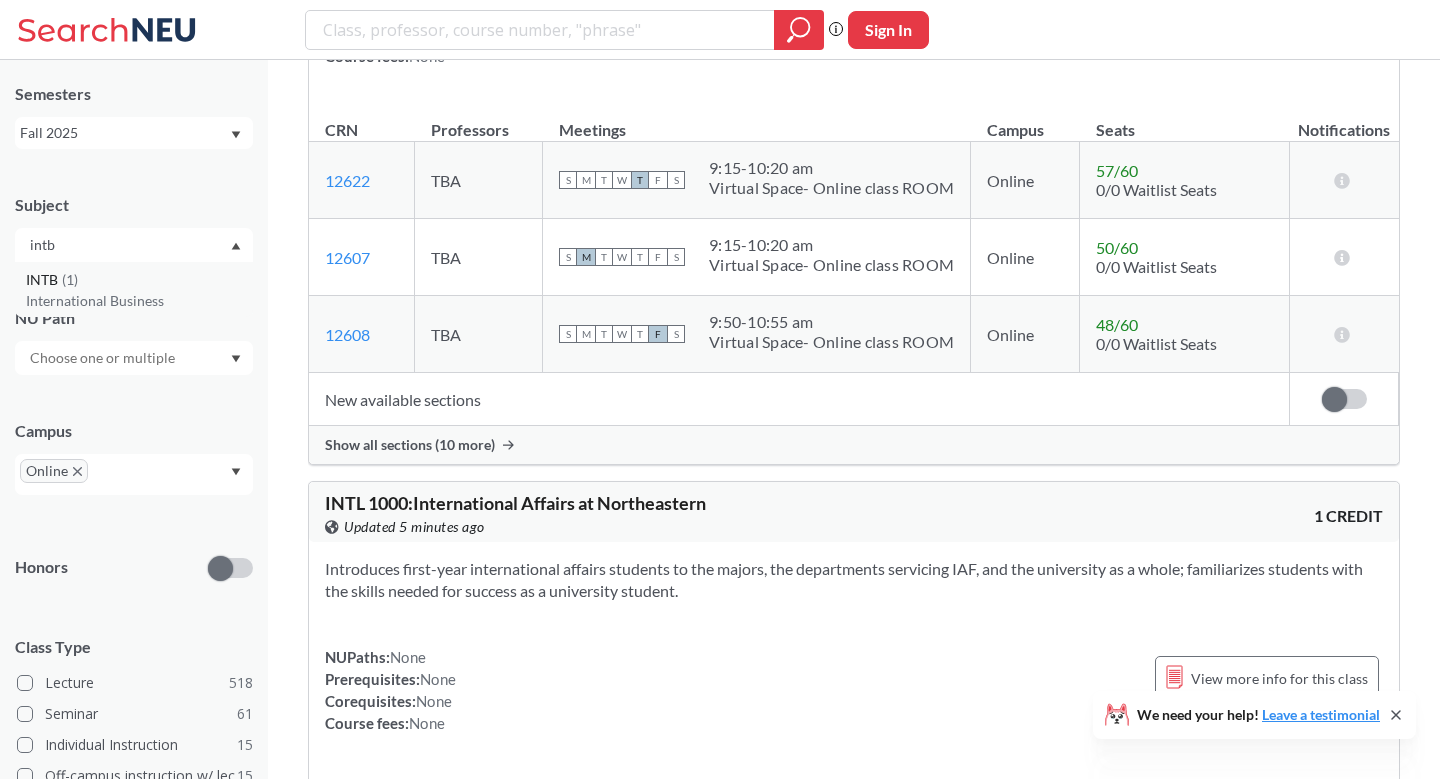 type on "intb" 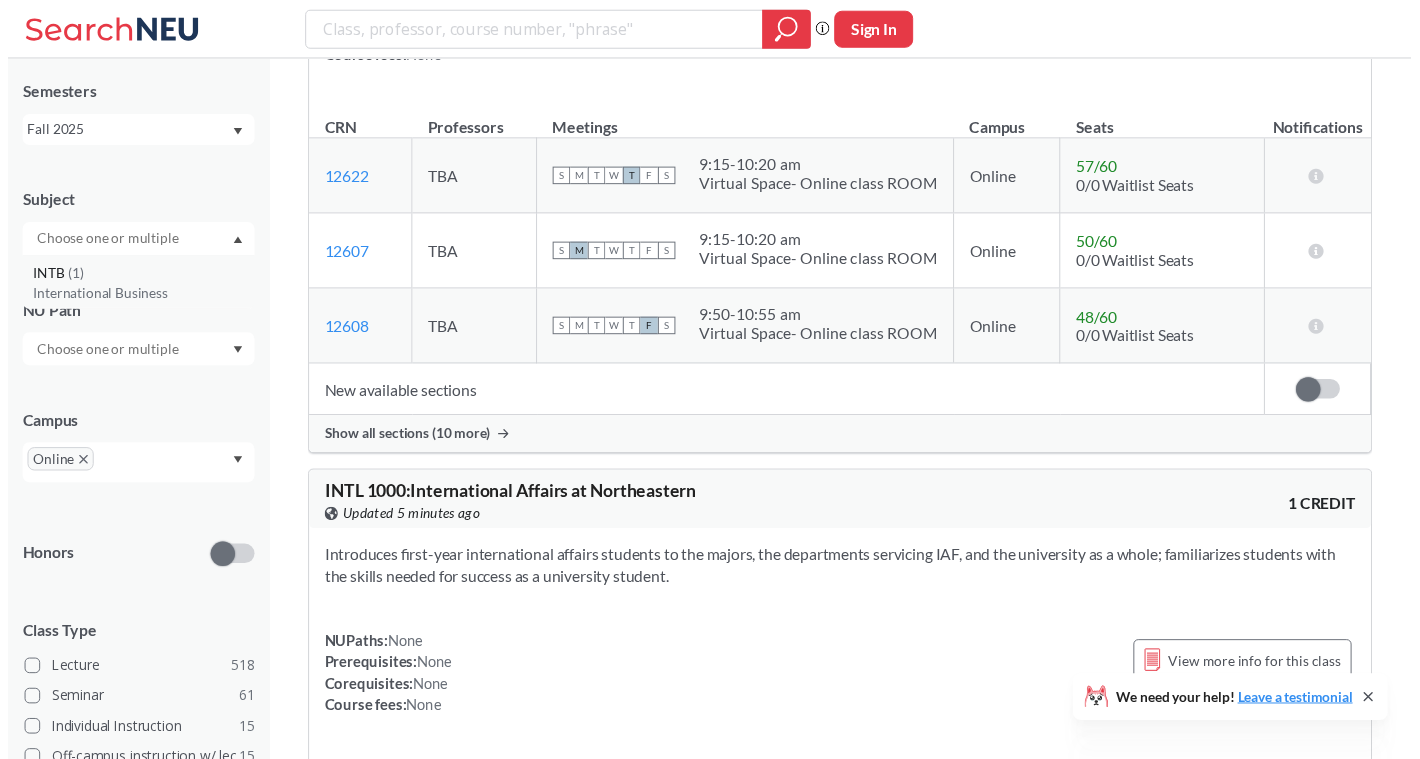 scroll, scrollTop: 0, scrollLeft: 0, axis: both 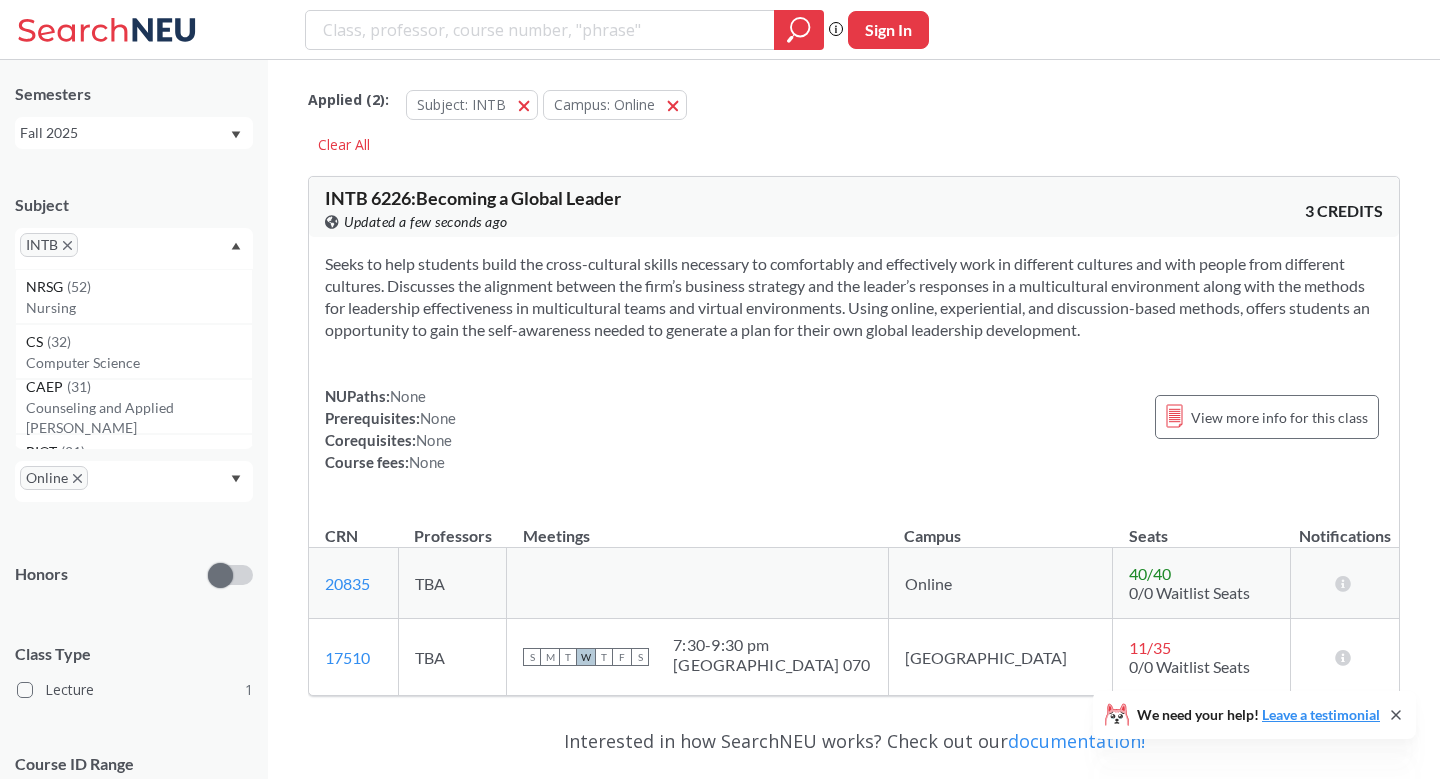click on "INTB" at bounding box center (49, 245) 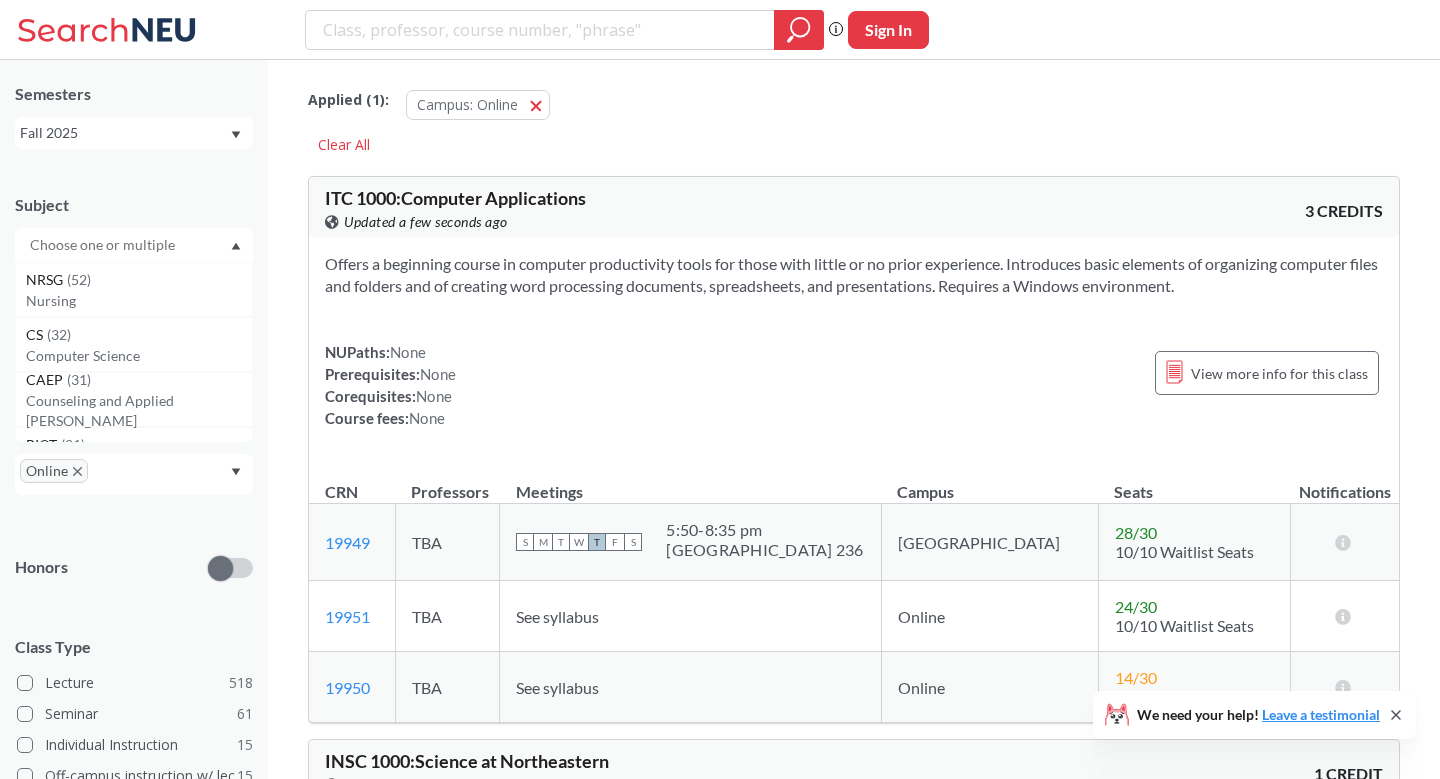 click at bounding box center (104, 245) 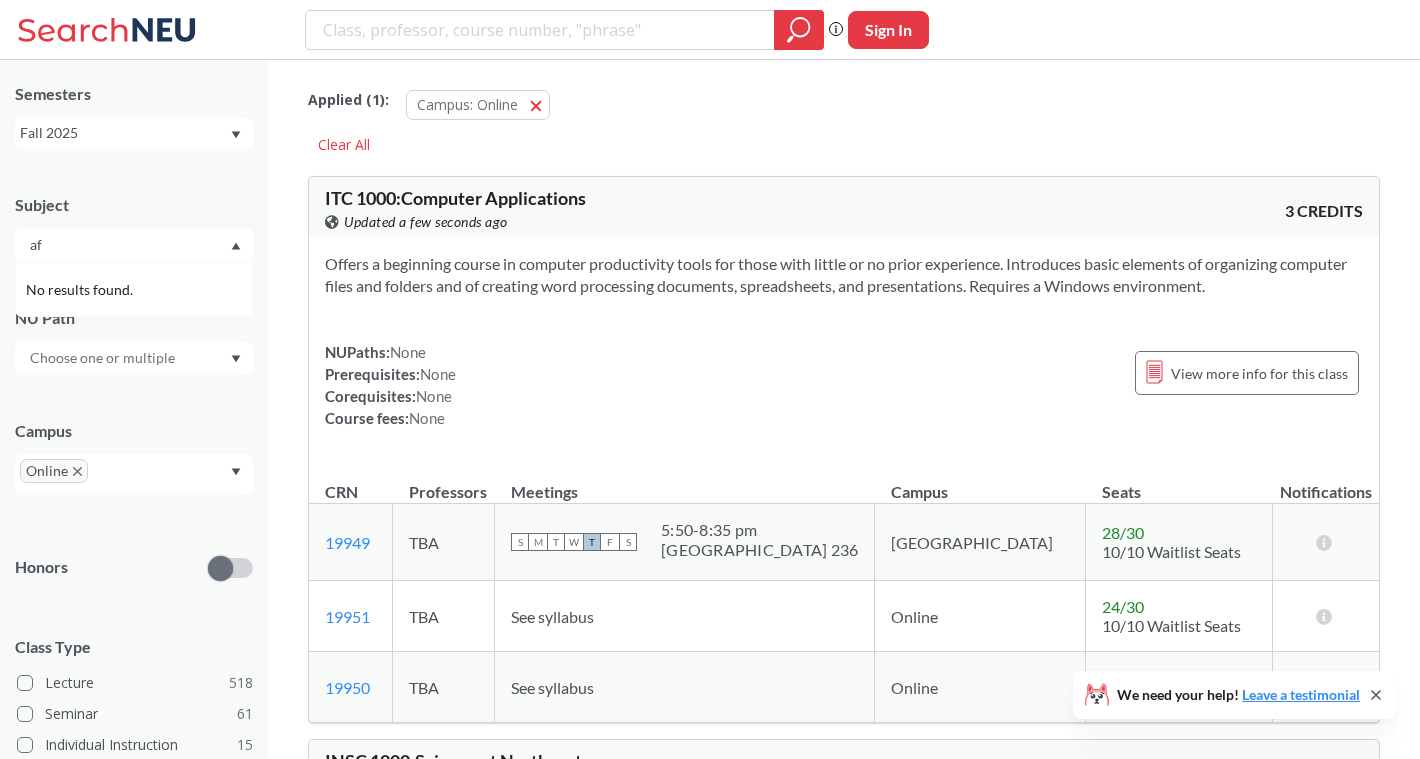 type on "a" 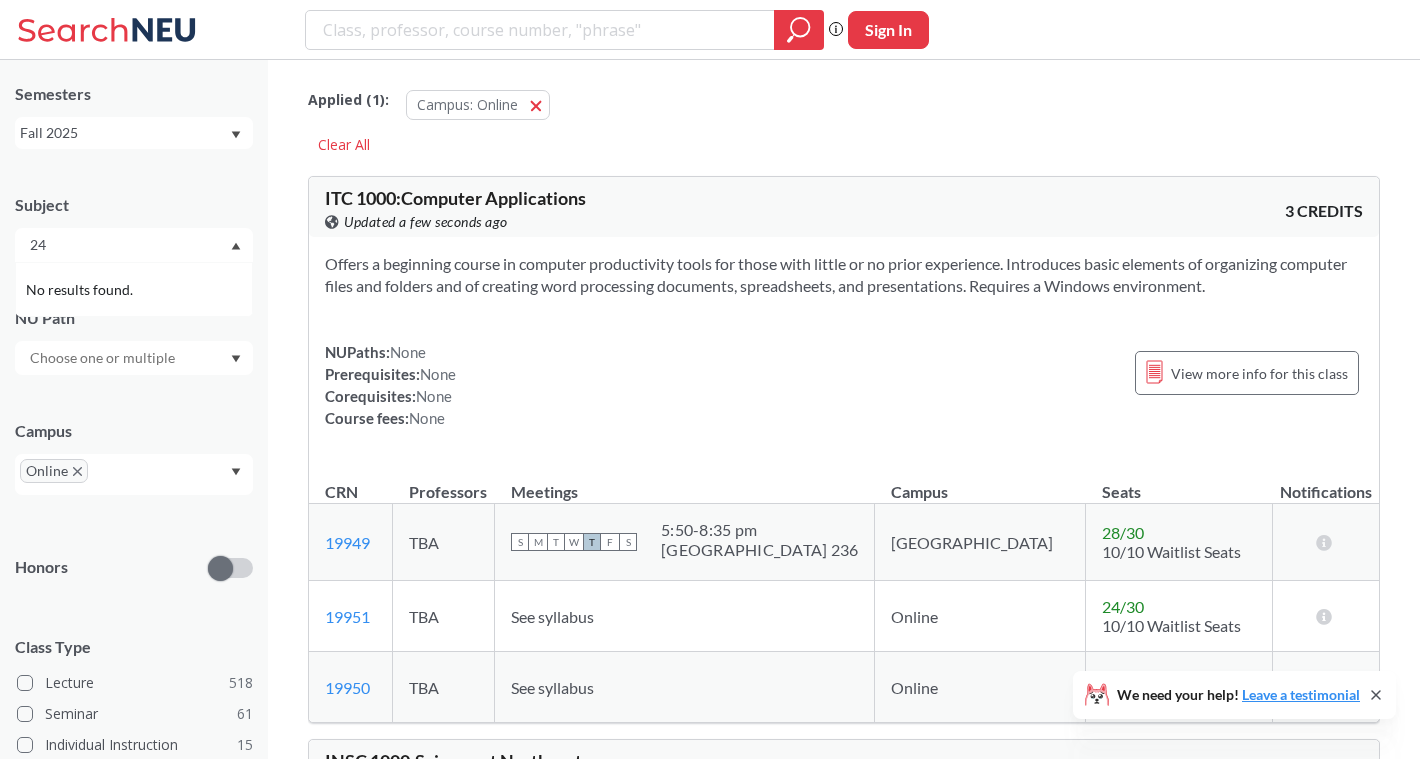 type on "2" 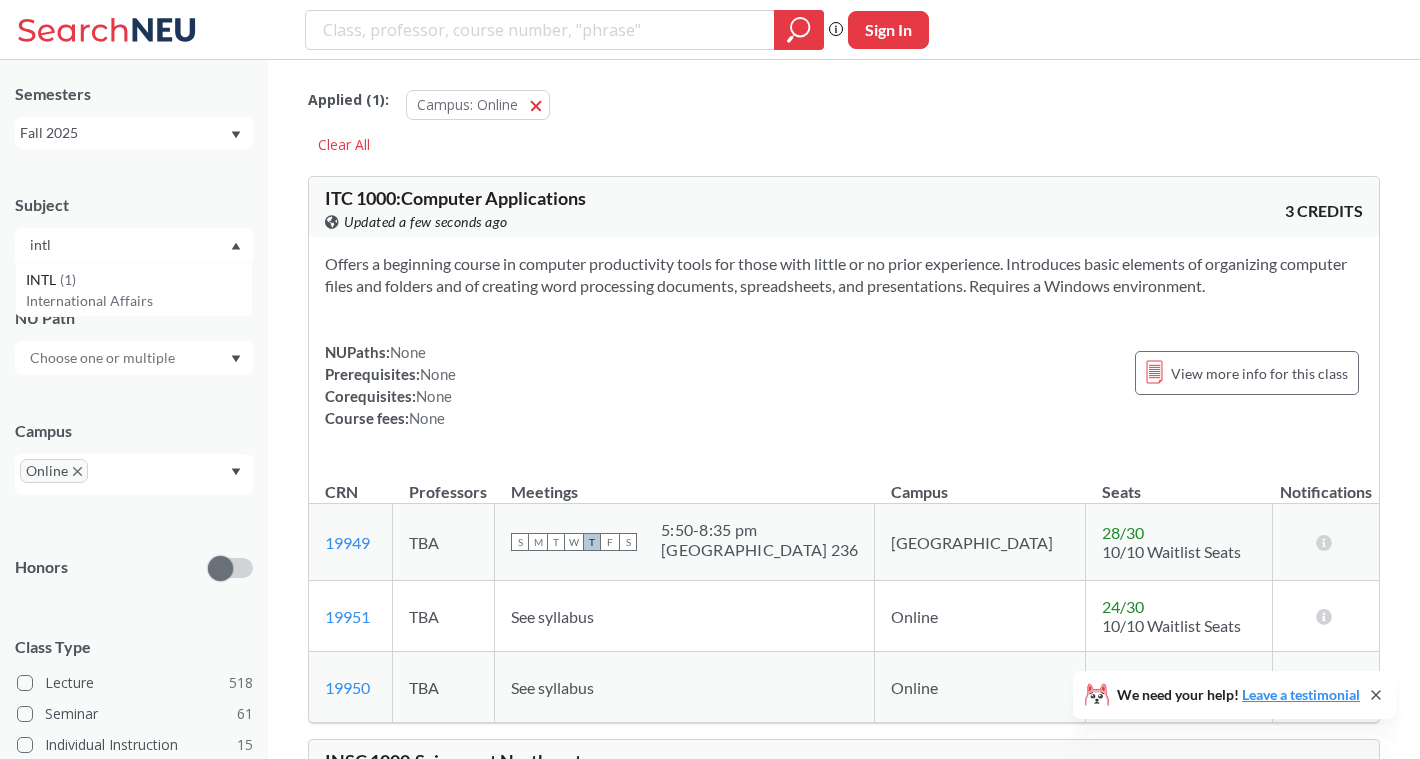 type on "intl" 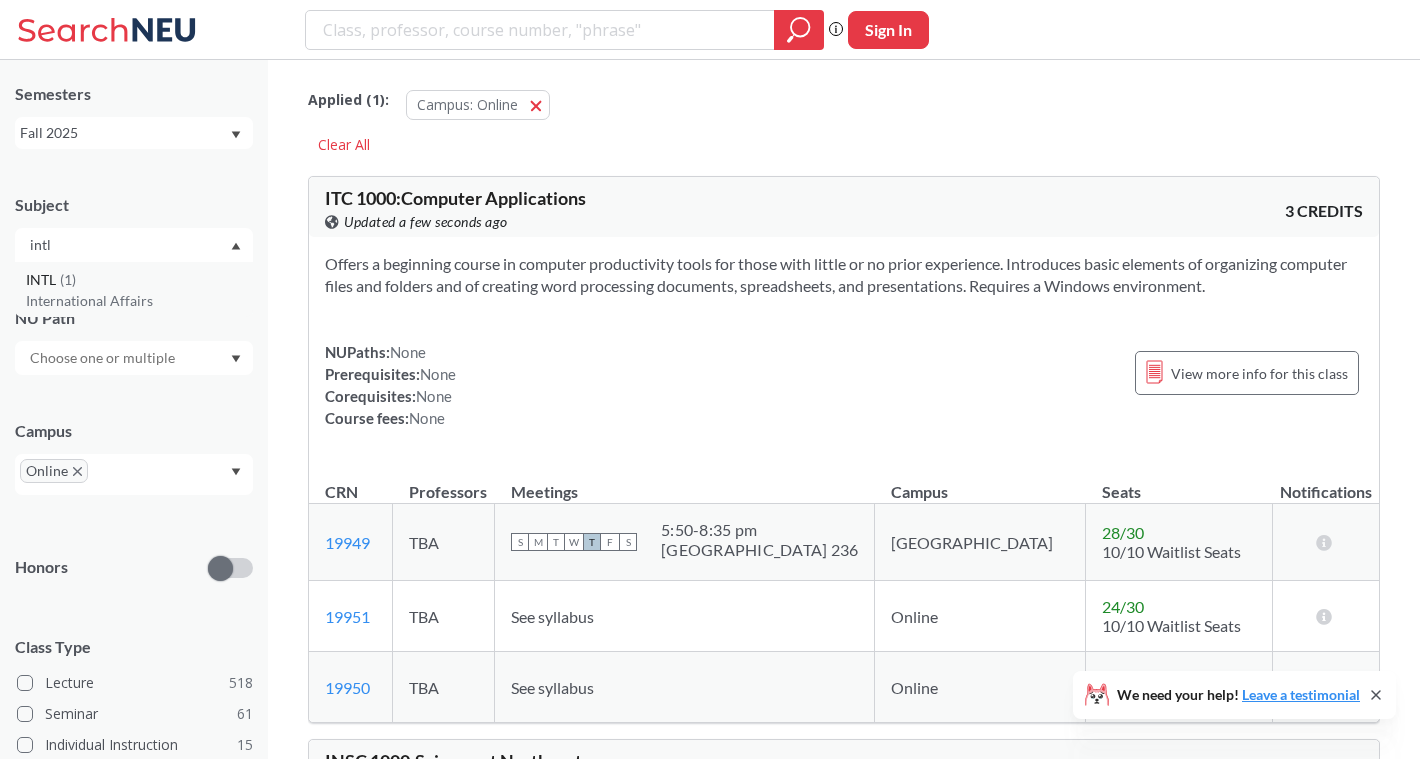 click on "INTL ( 1 )" at bounding box center [139, 280] 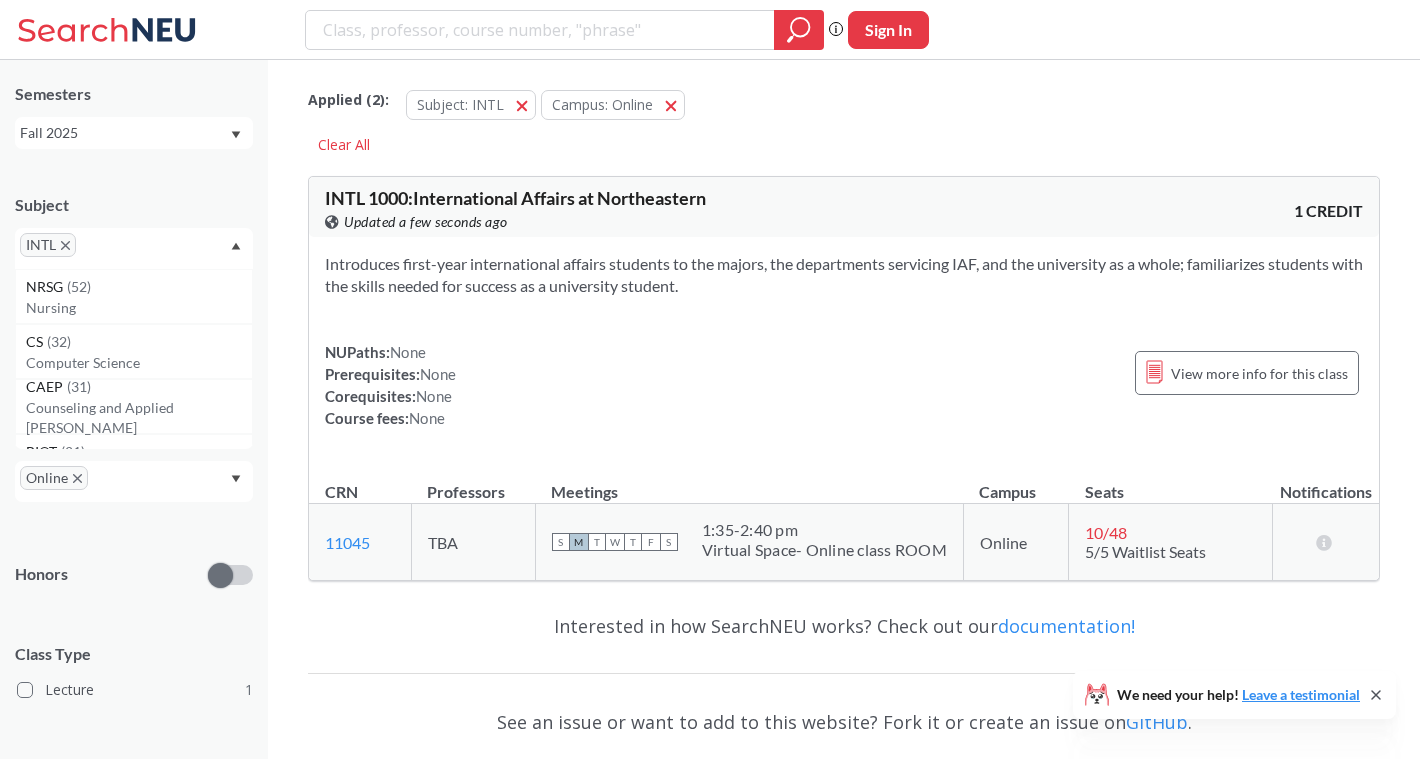 click 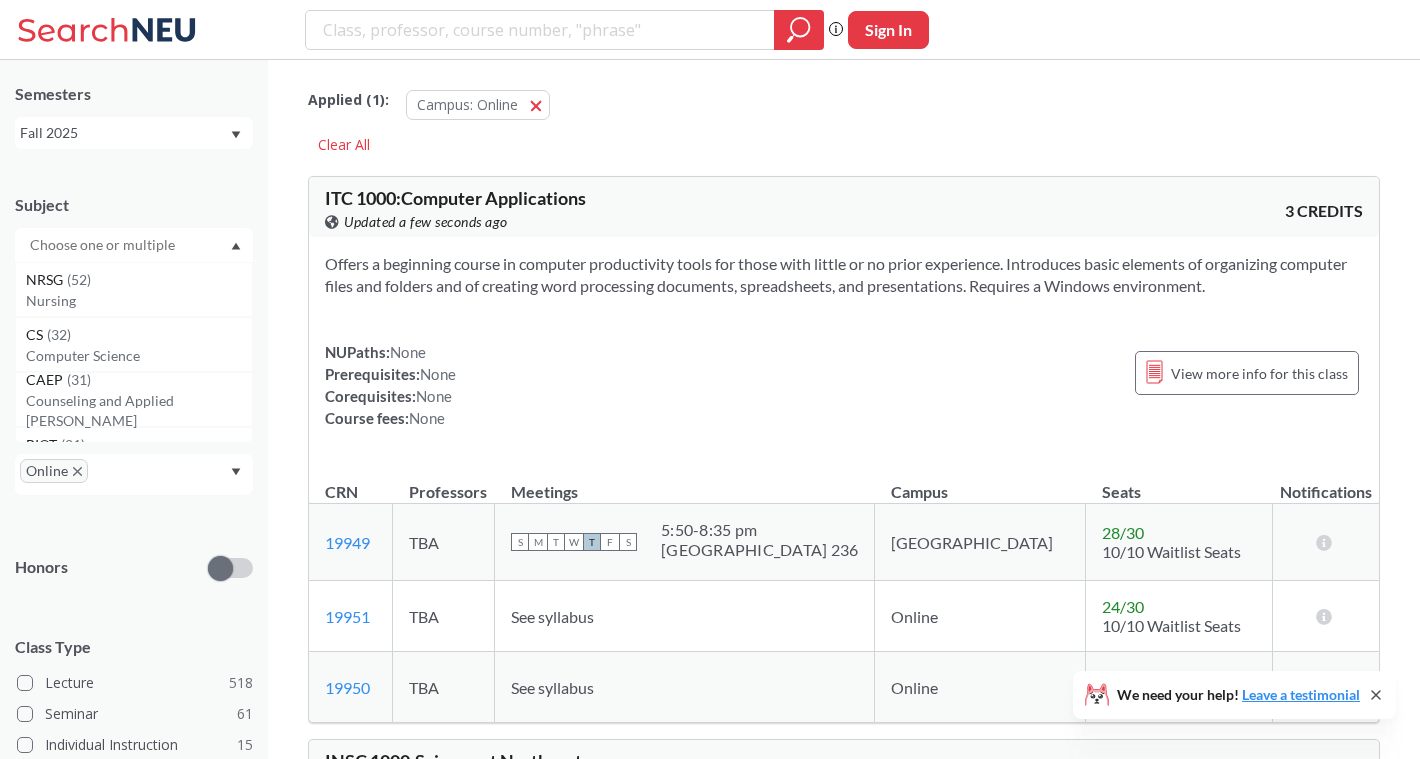 click at bounding box center (104, 245) 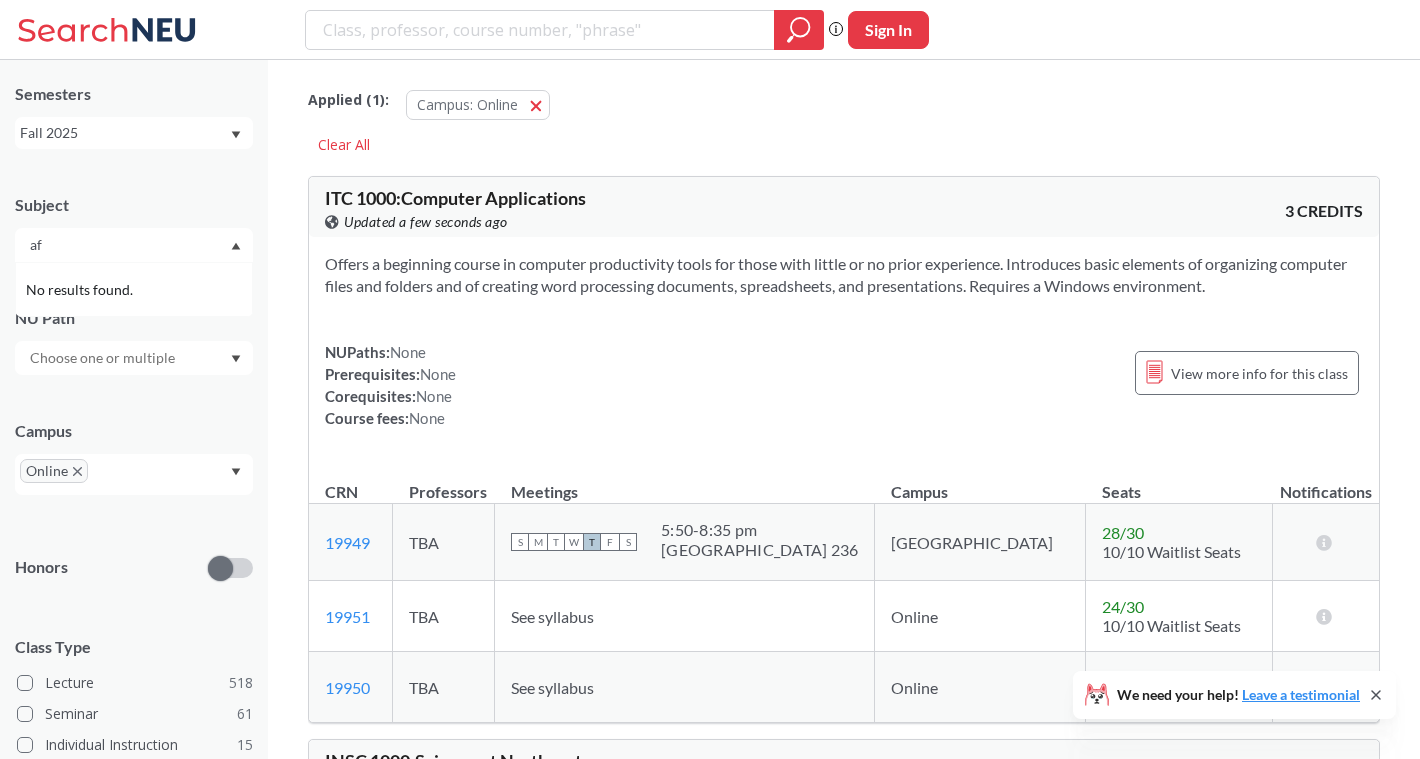type on "a" 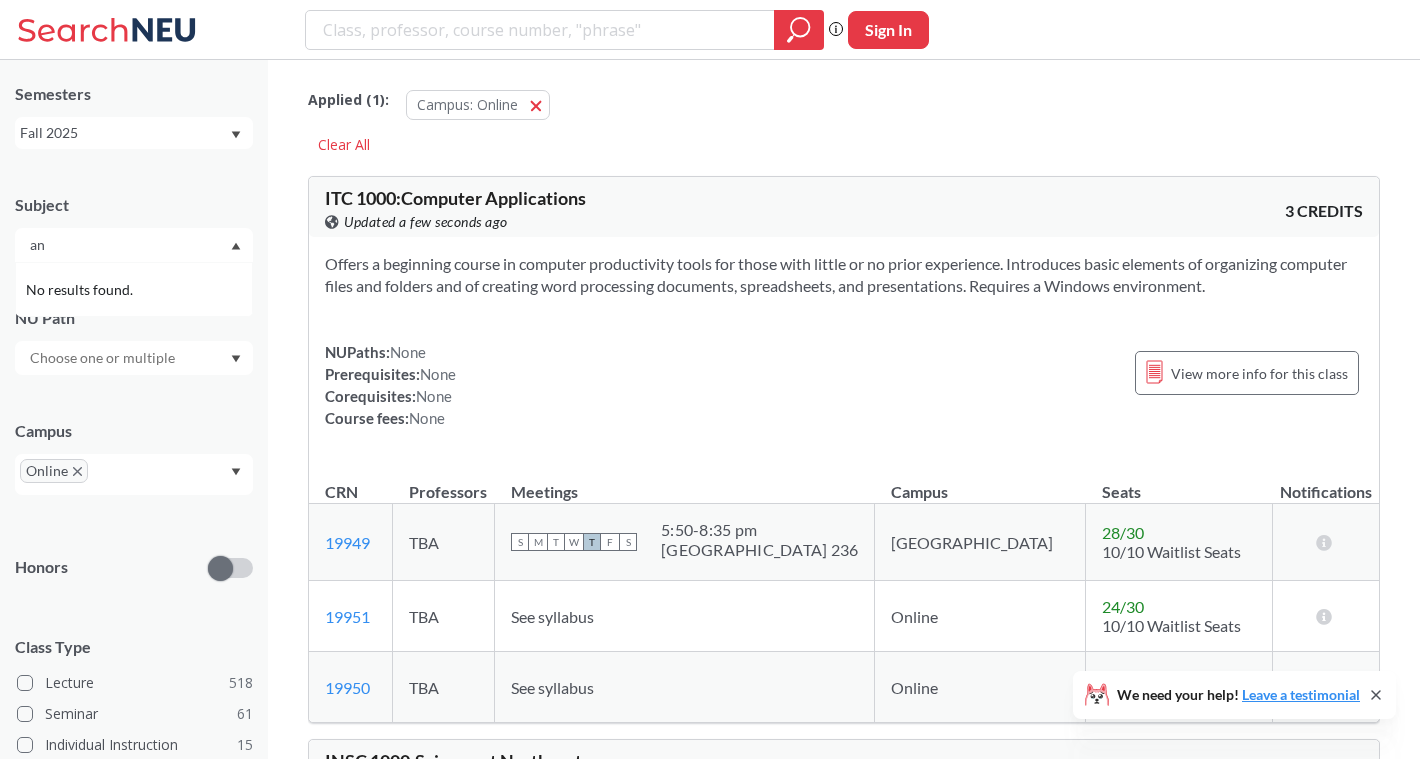 type on "a" 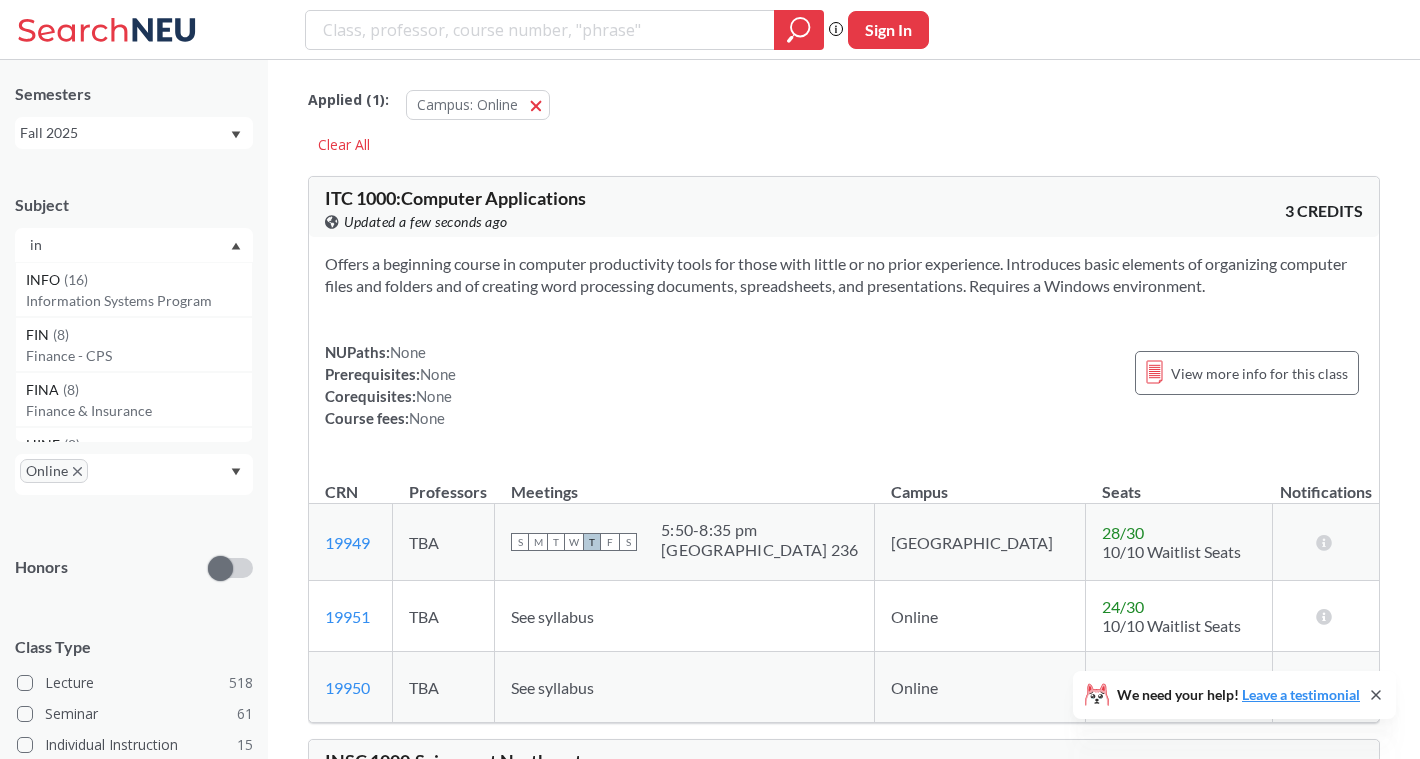 type on "i" 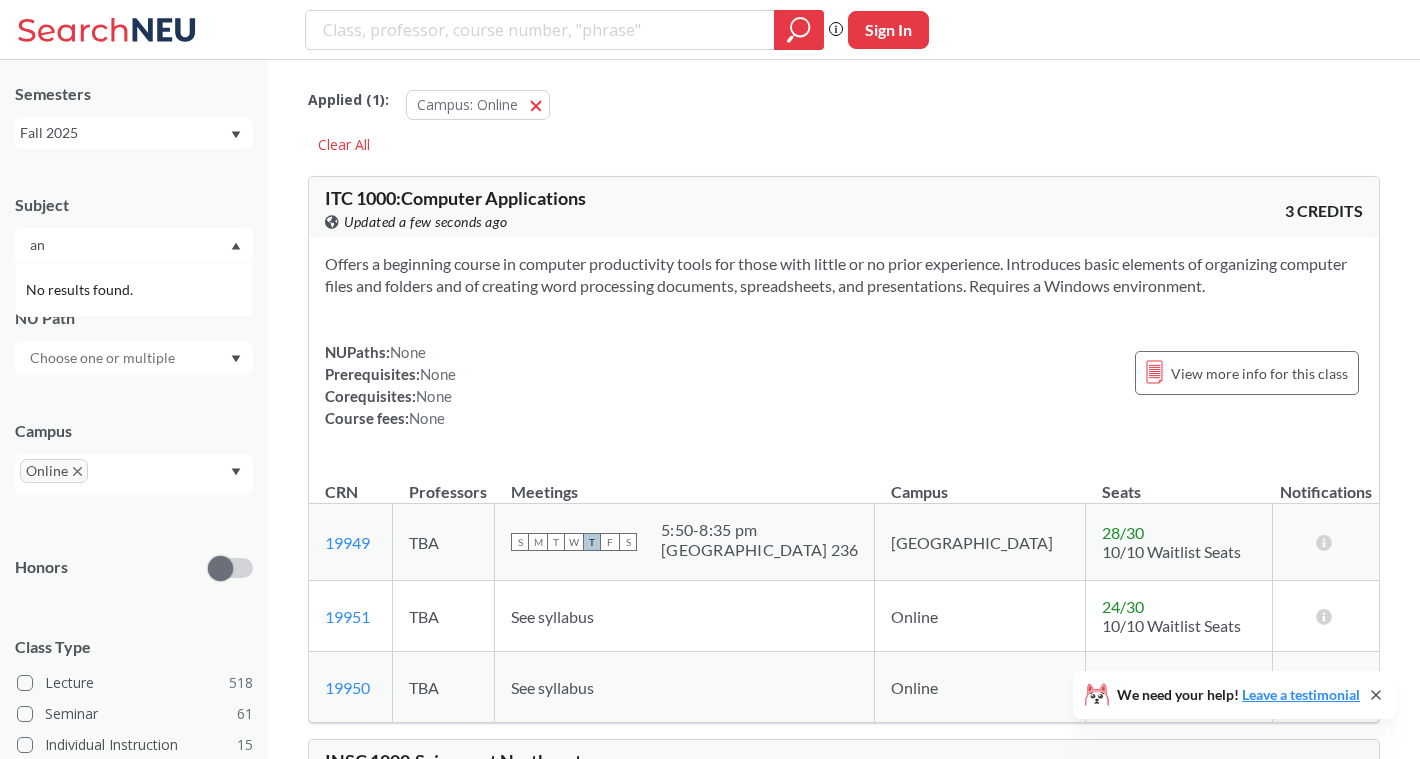 type on "a" 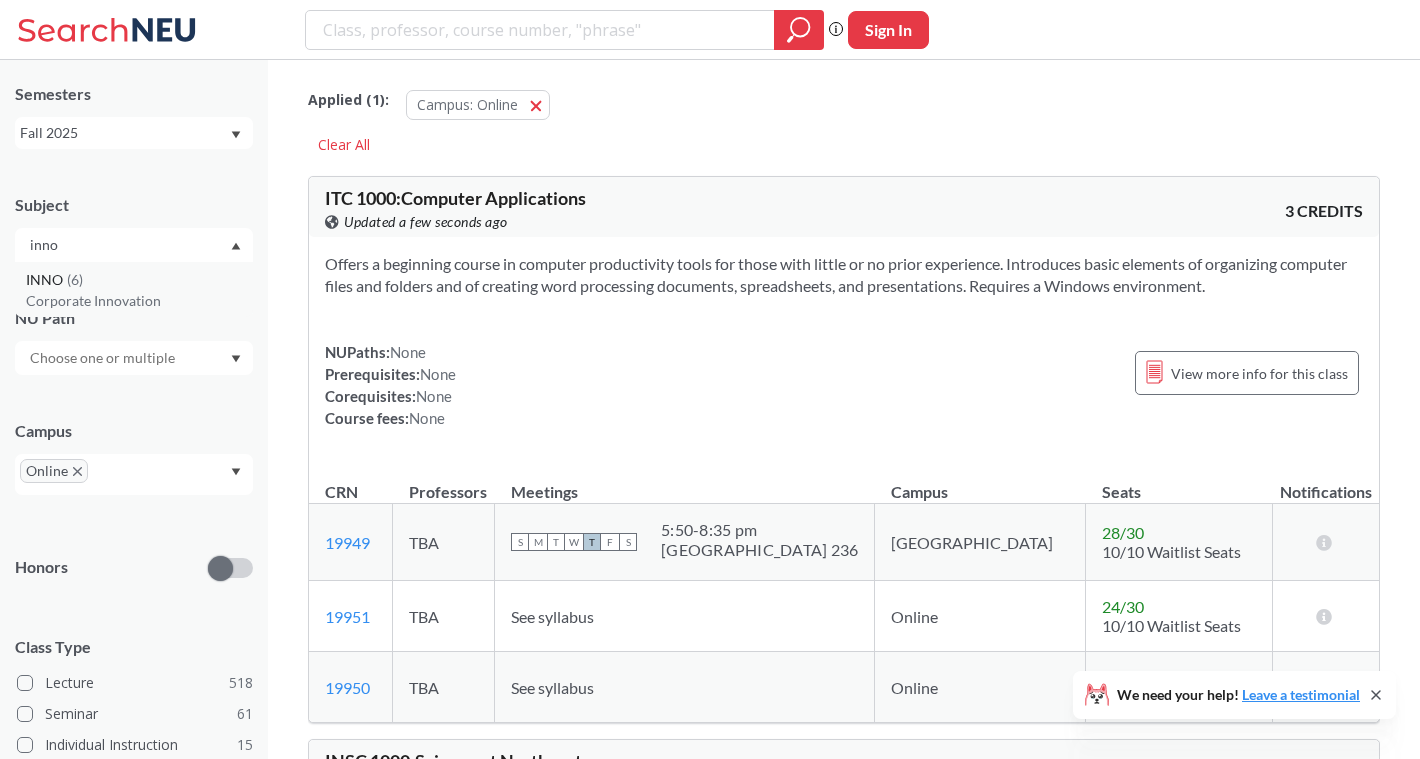 type on "inno" 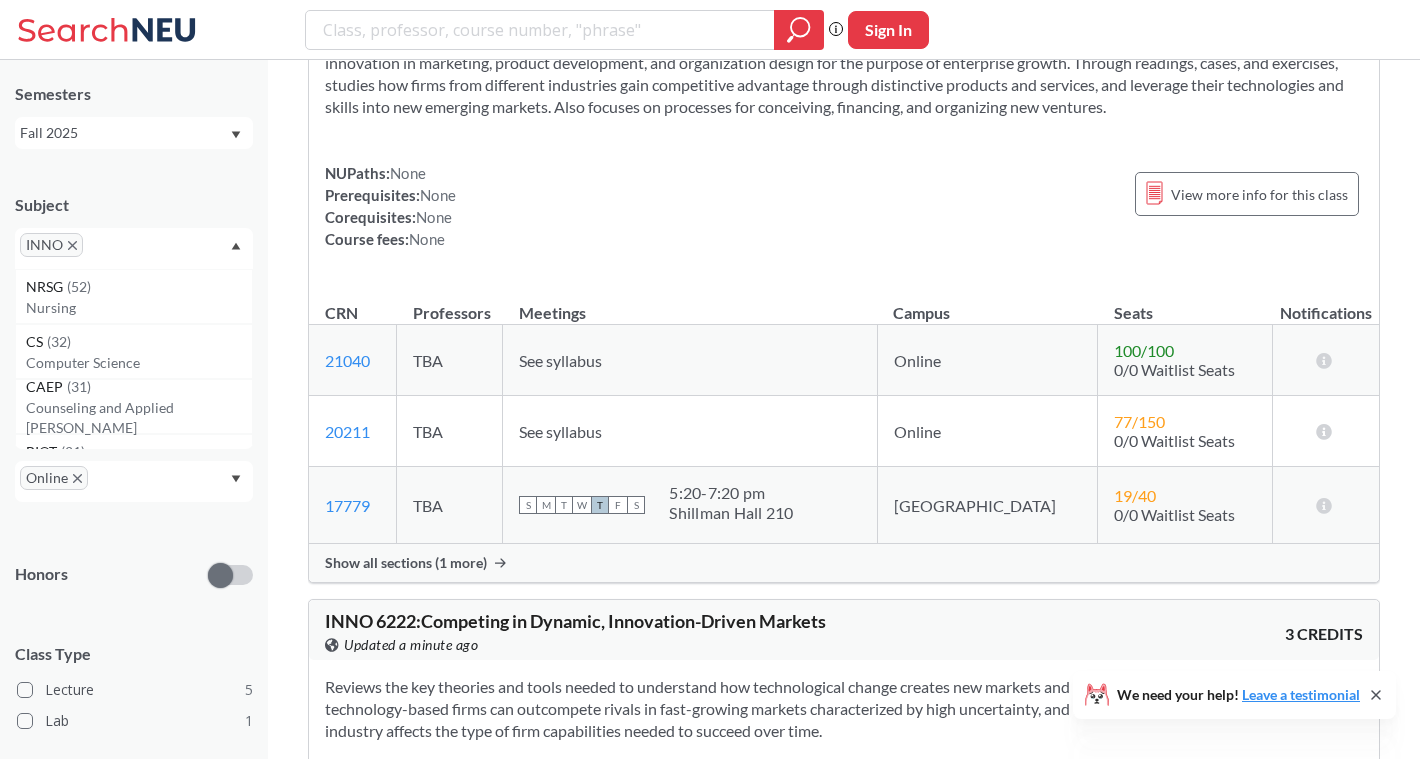 scroll, scrollTop: 304, scrollLeft: 0, axis: vertical 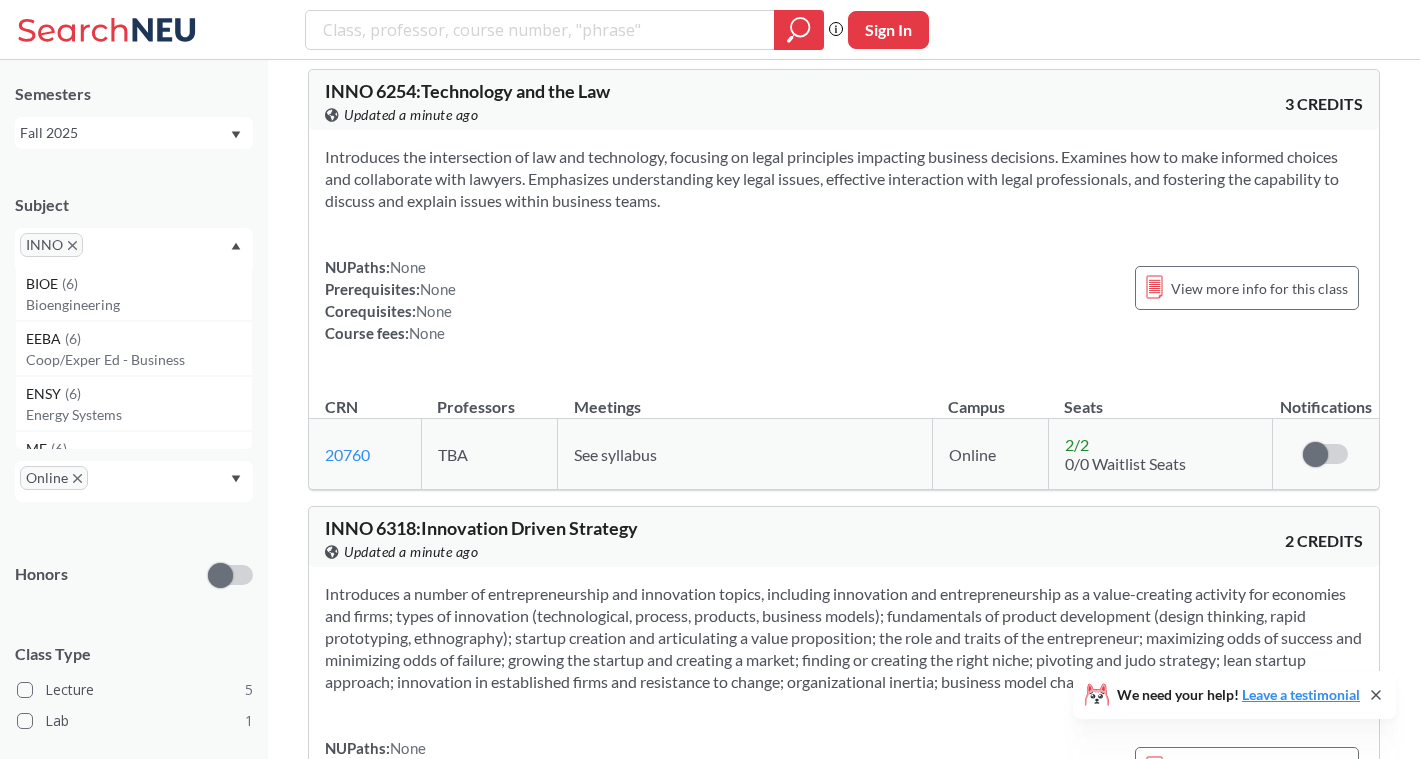 click on "NUPaths:  None Prerequisites:  None Corequisites:  None Course fees:  None View more info for this class" at bounding box center (844, 300) 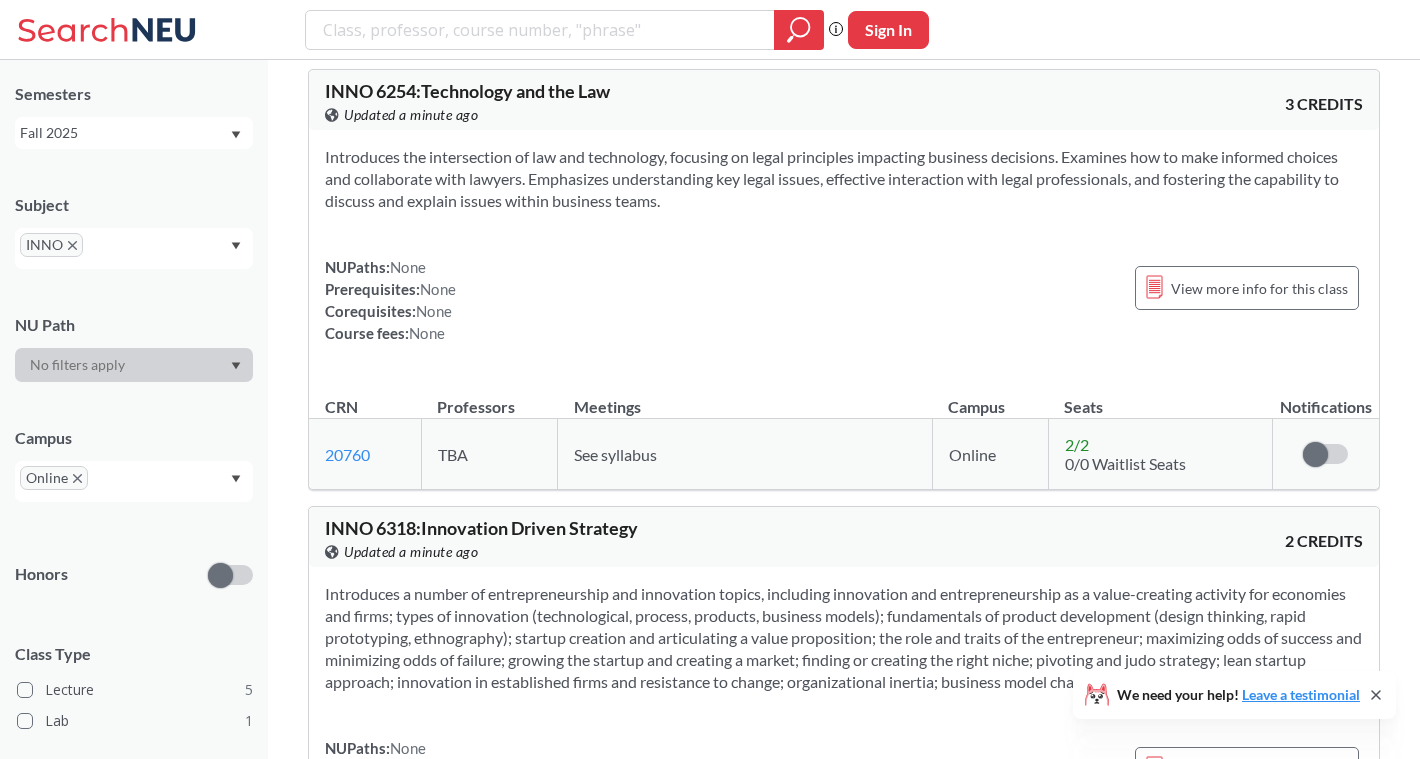 click 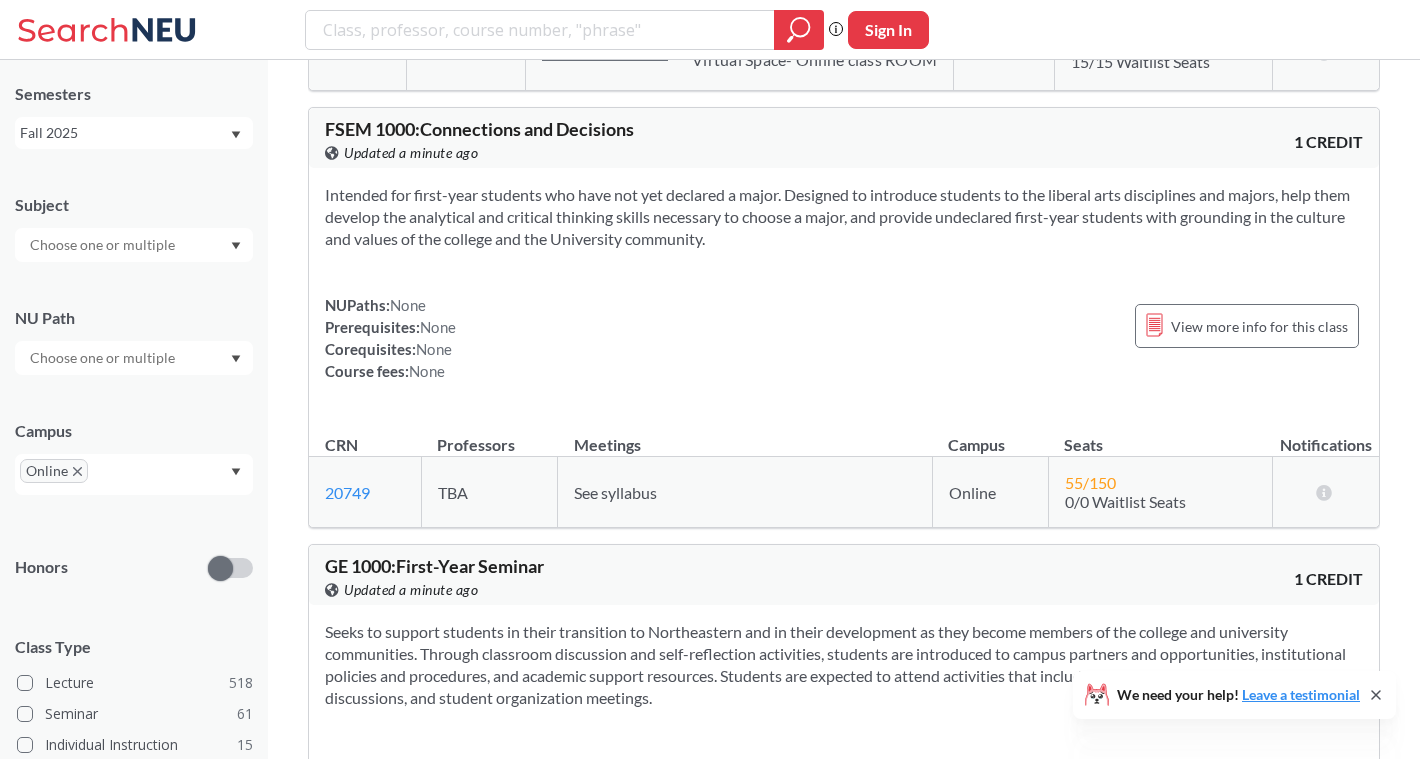 click at bounding box center [104, 245] 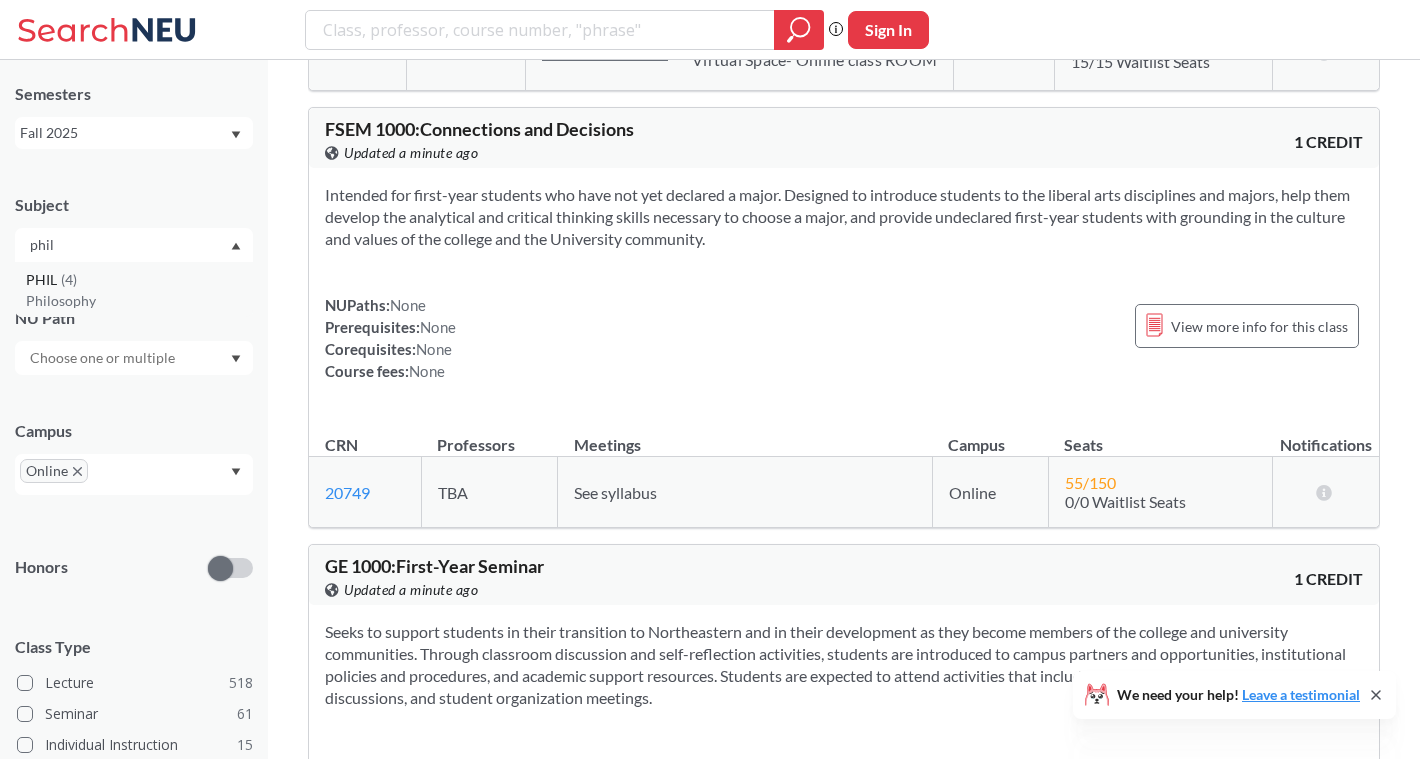type on "phil" 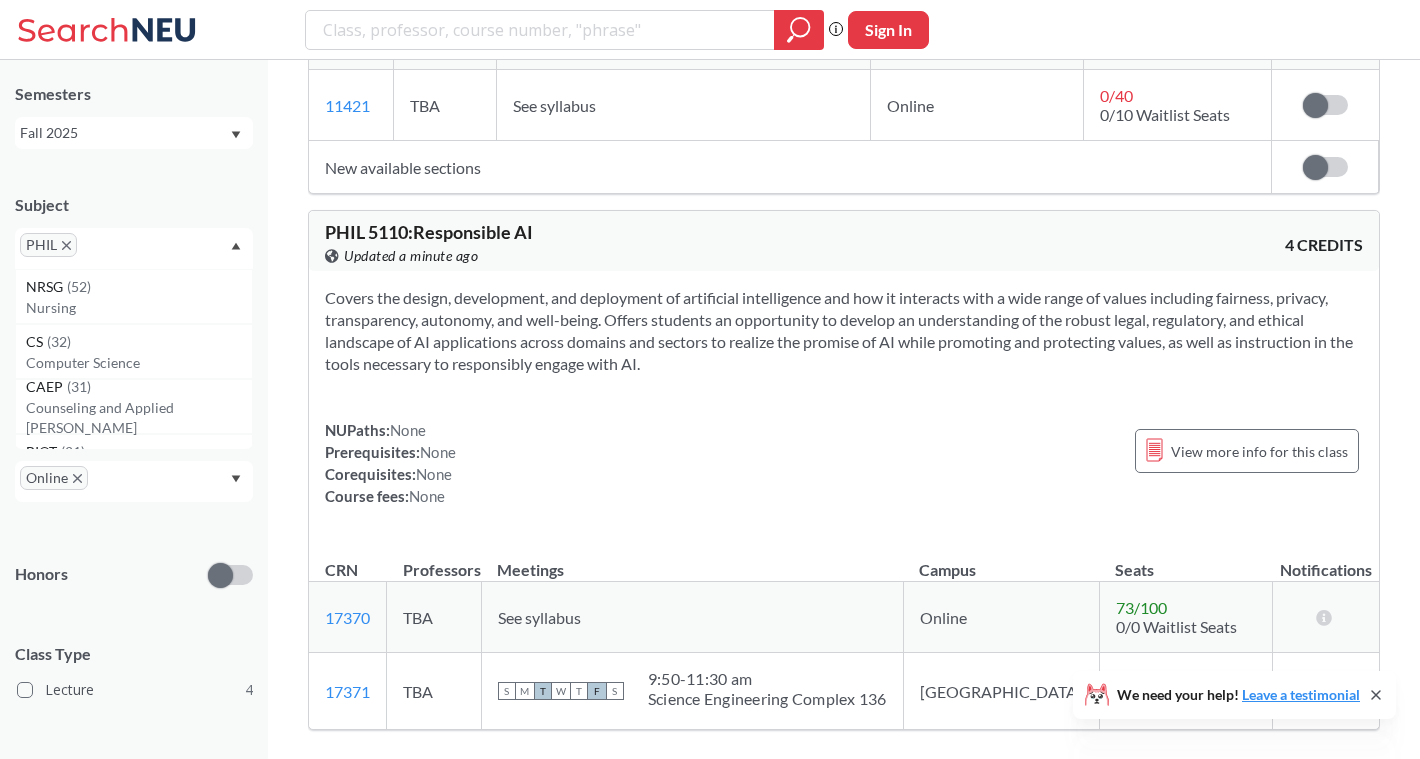 scroll, scrollTop: 1872, scrollLeft: 0, axis: vertical 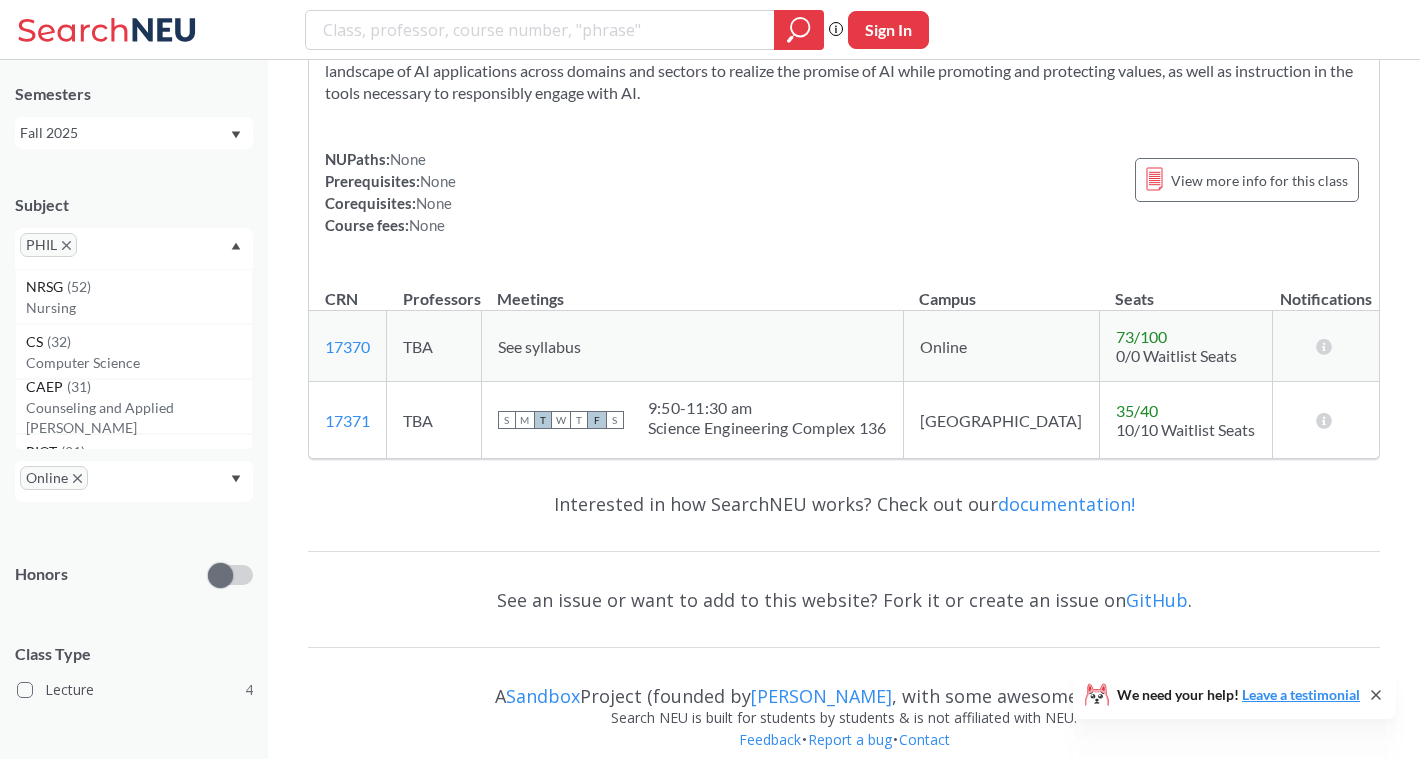 click 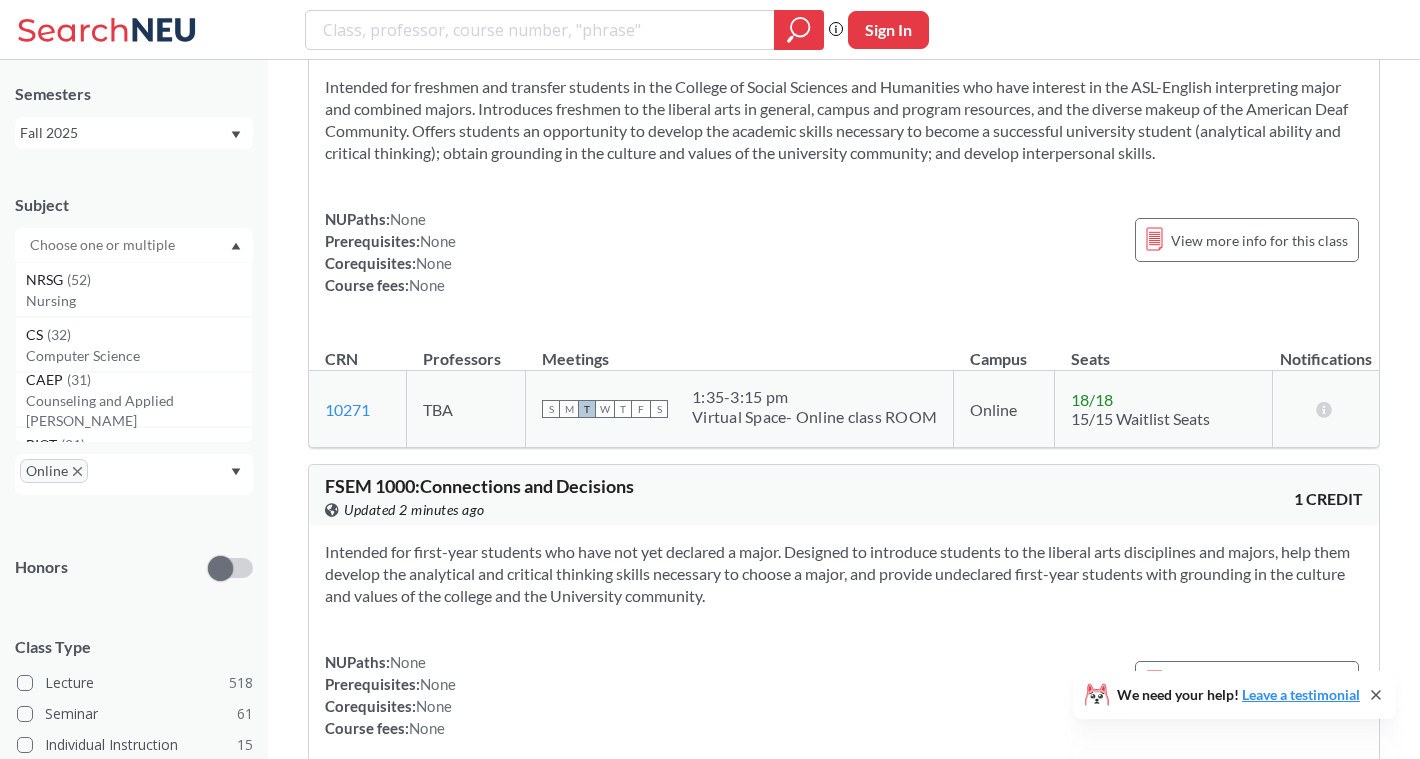 click at bounding box center [104, 245] 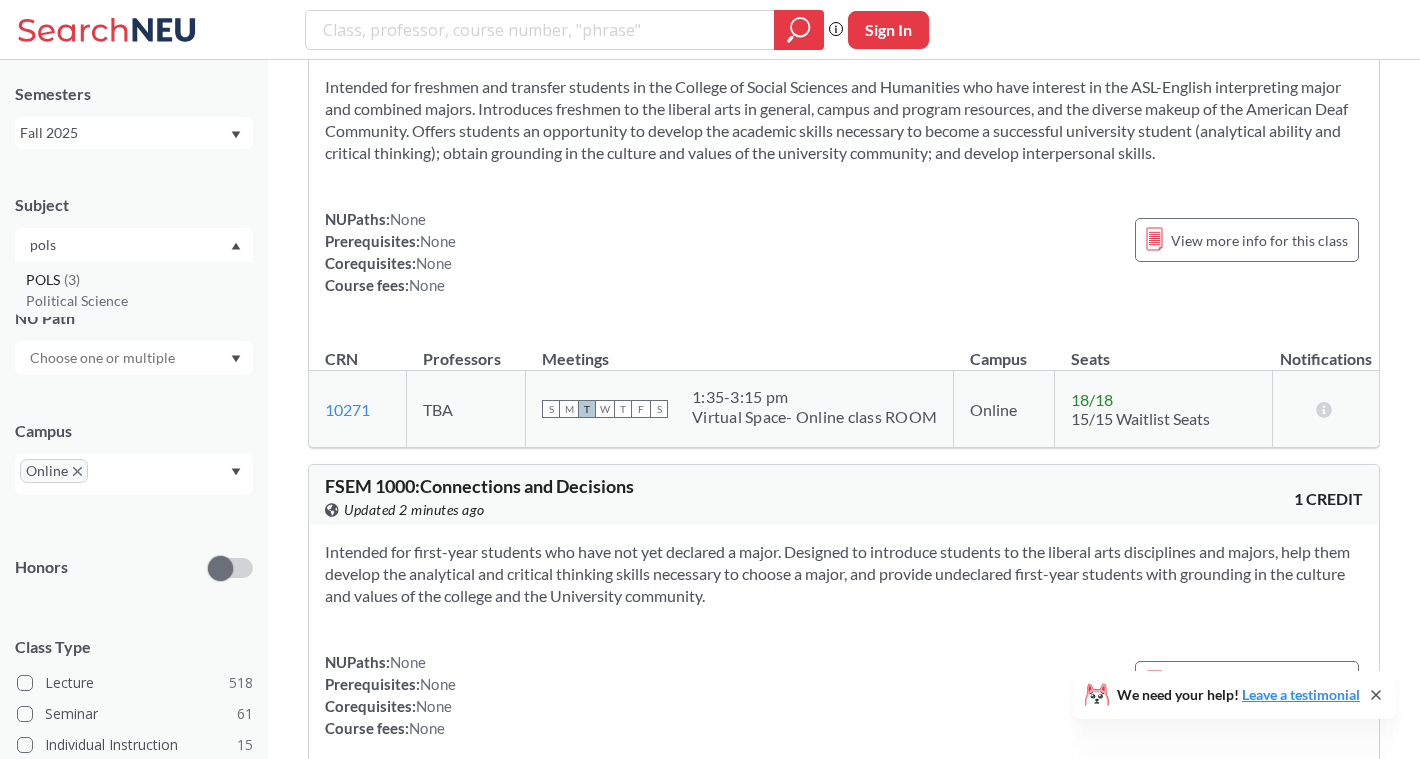 type on "pols" 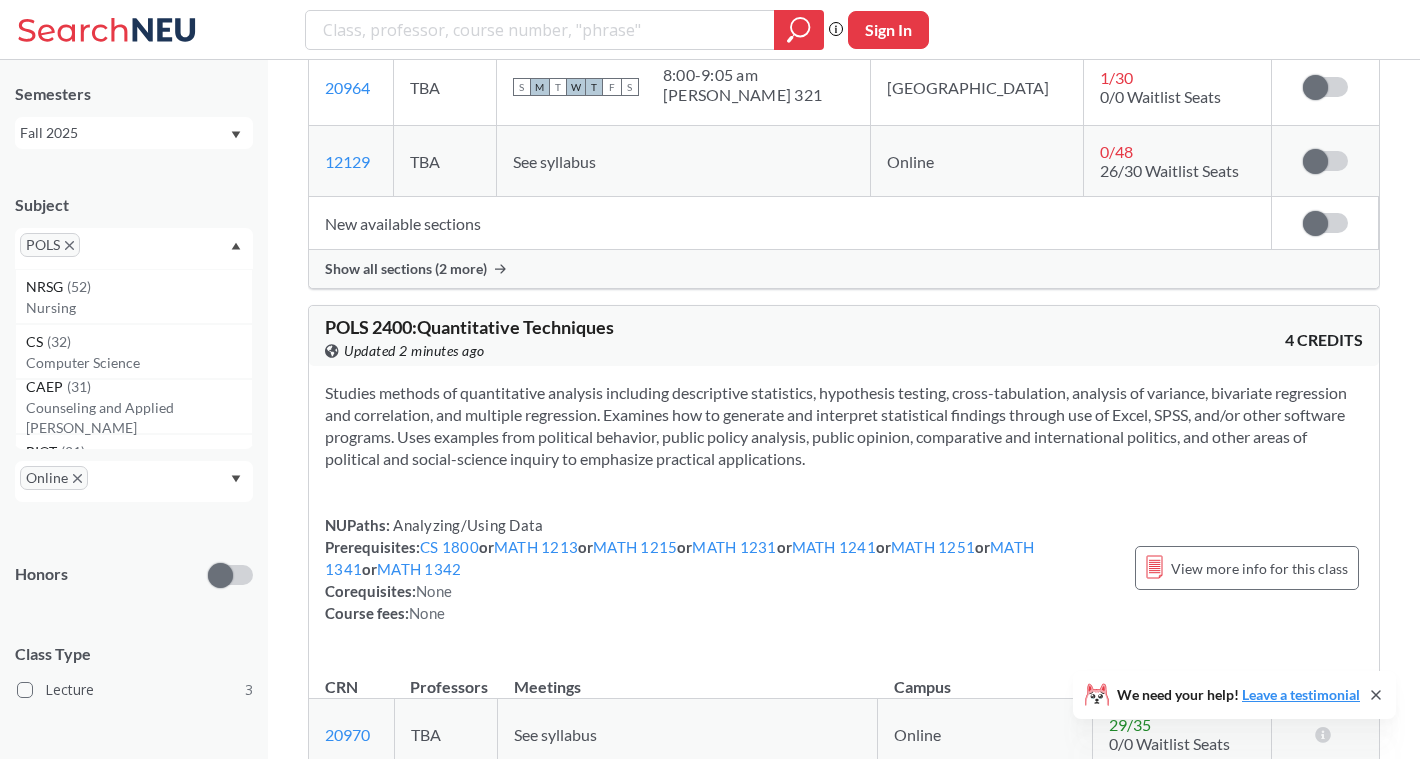 scroll, scrollTop: 1754, scrollLeft: 0, axis: vertical 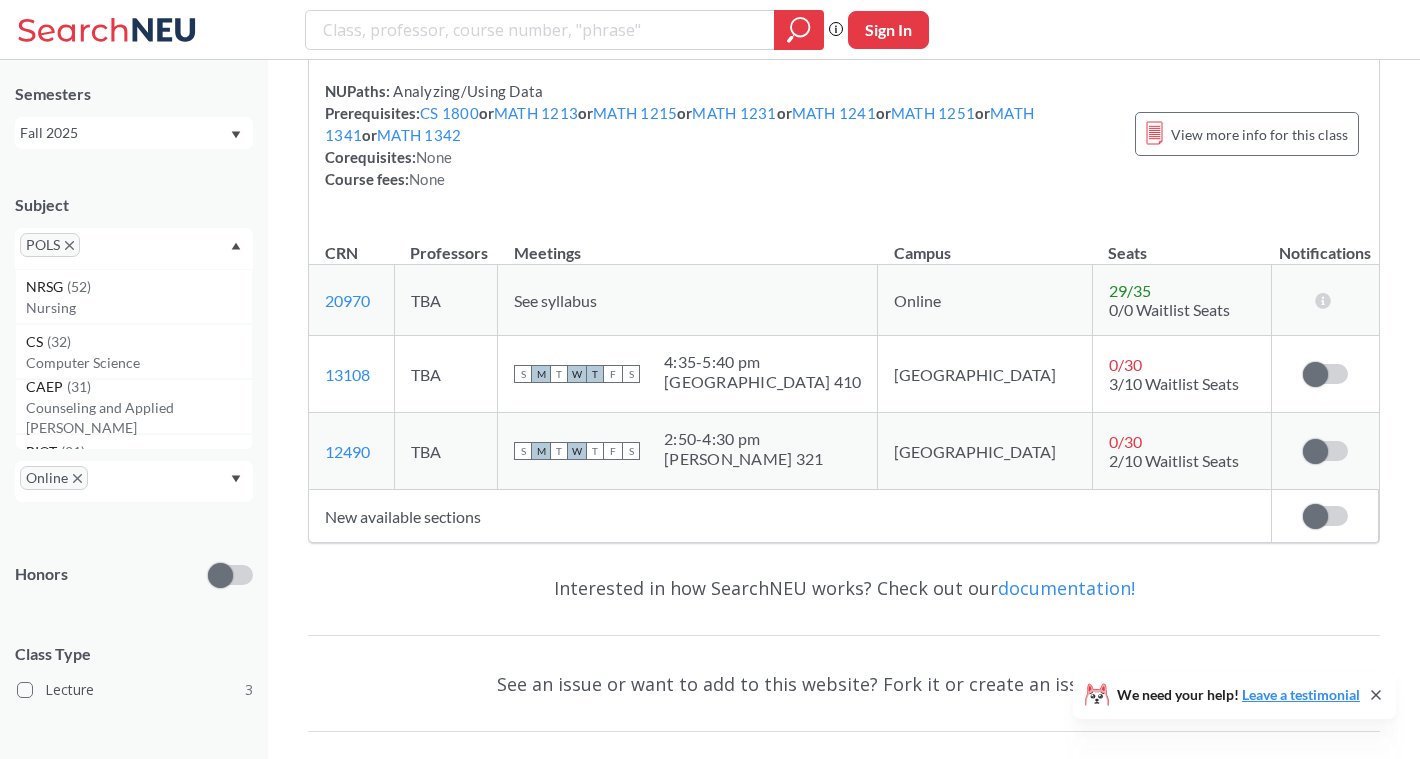 click on "POLS" at bounding box center (50, 245) 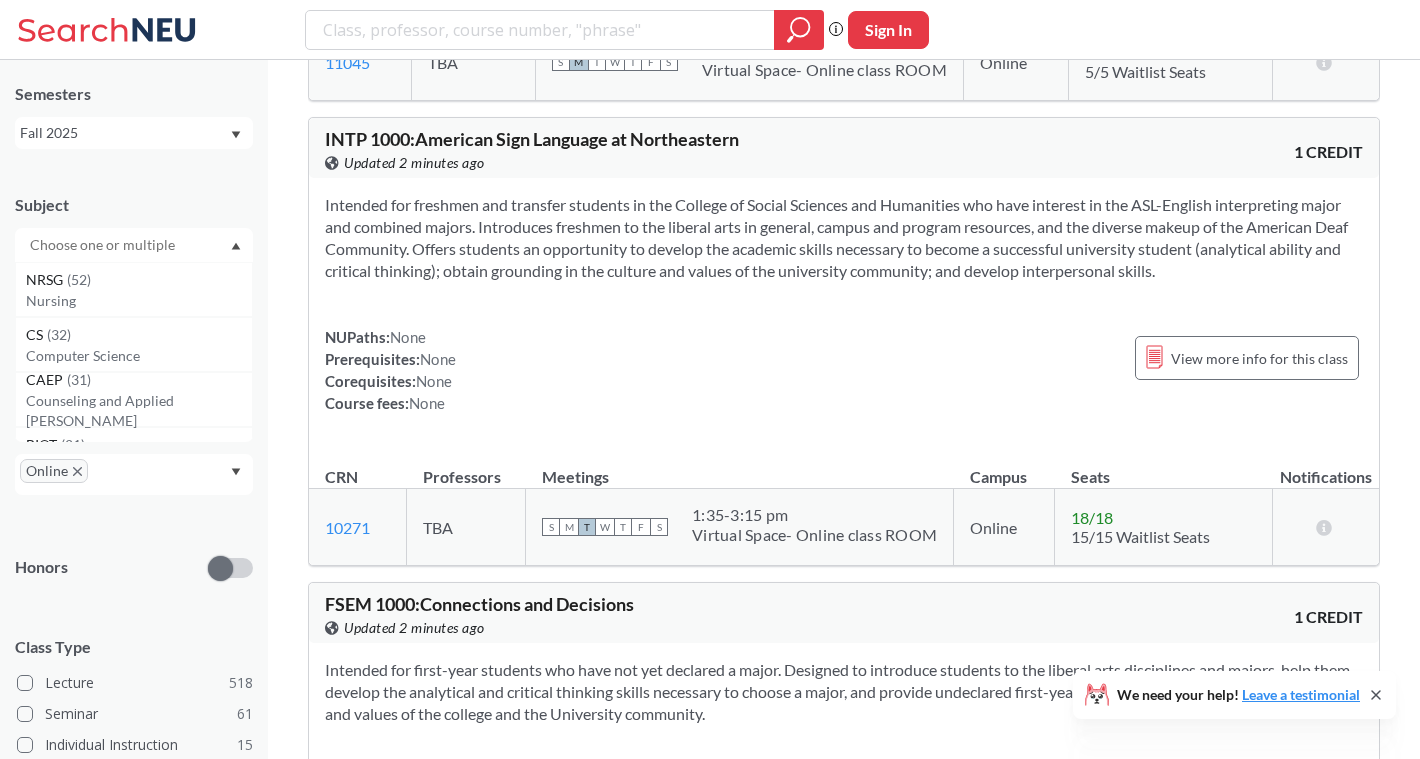 click at bounding box center [104, 245] 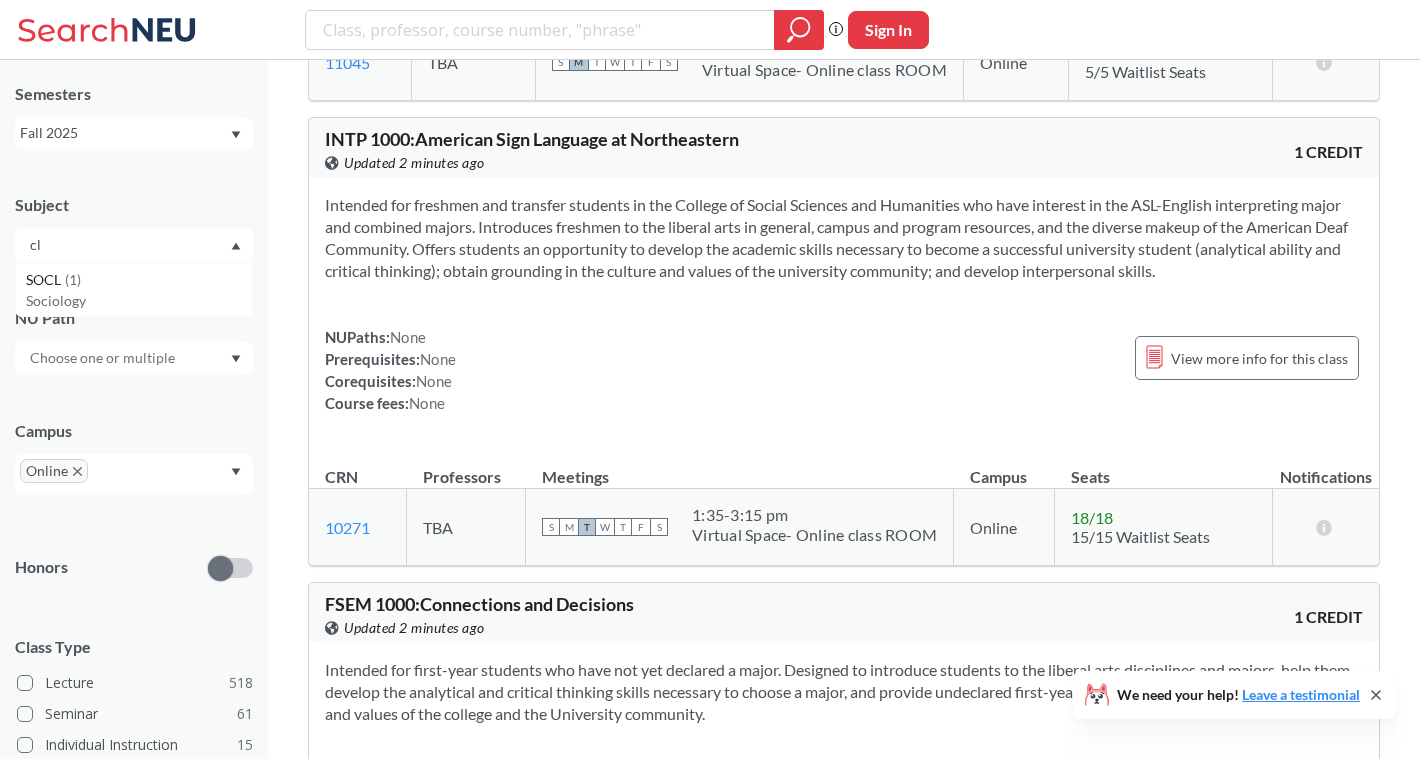 type on "c" 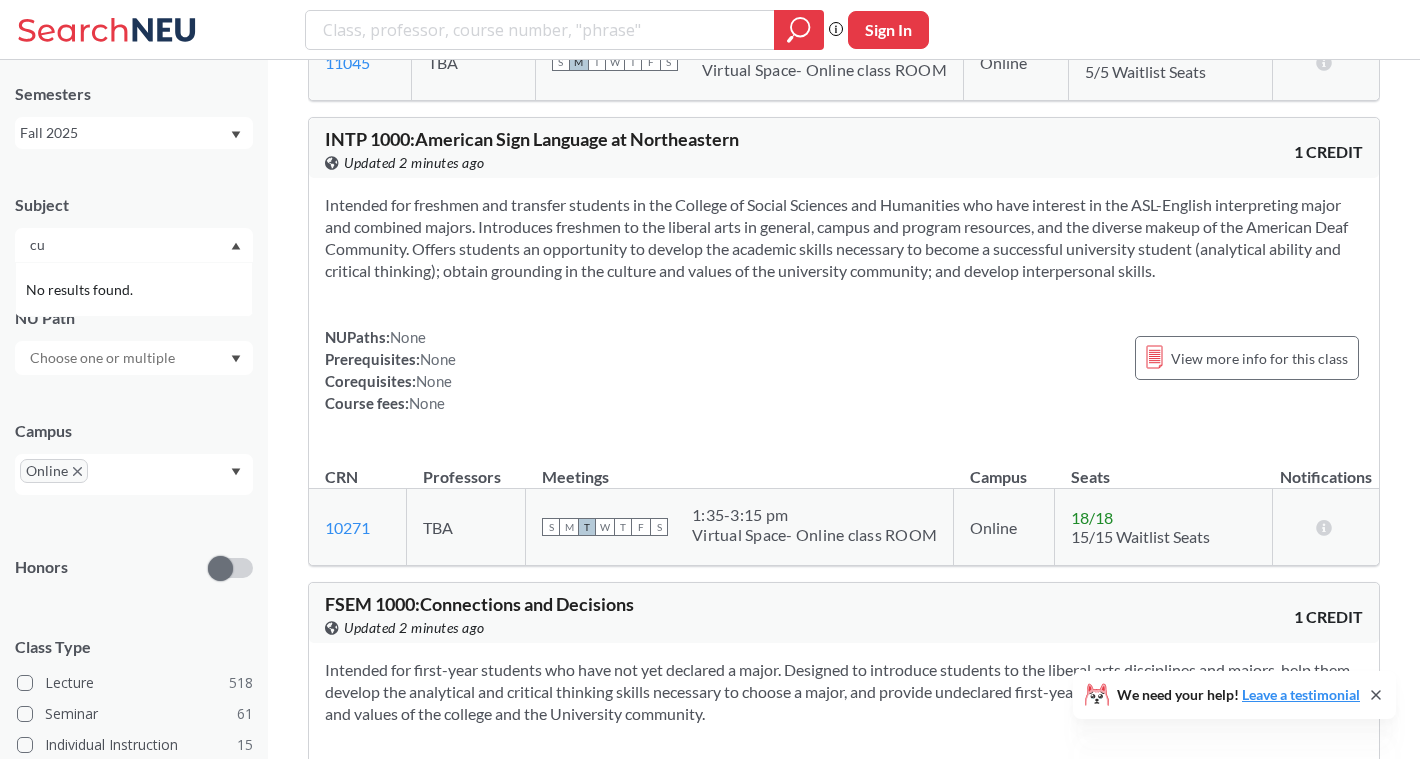 type on "c" 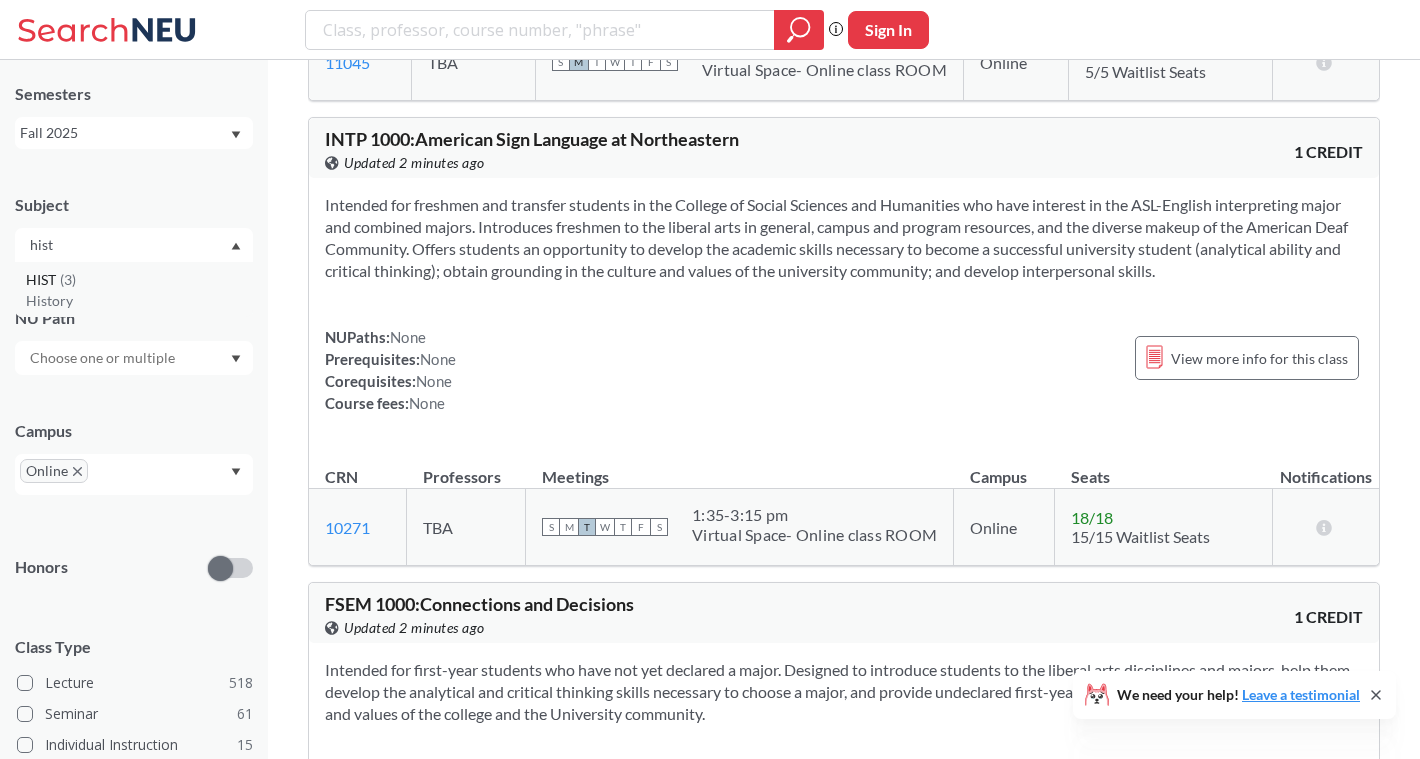 type on "hist" 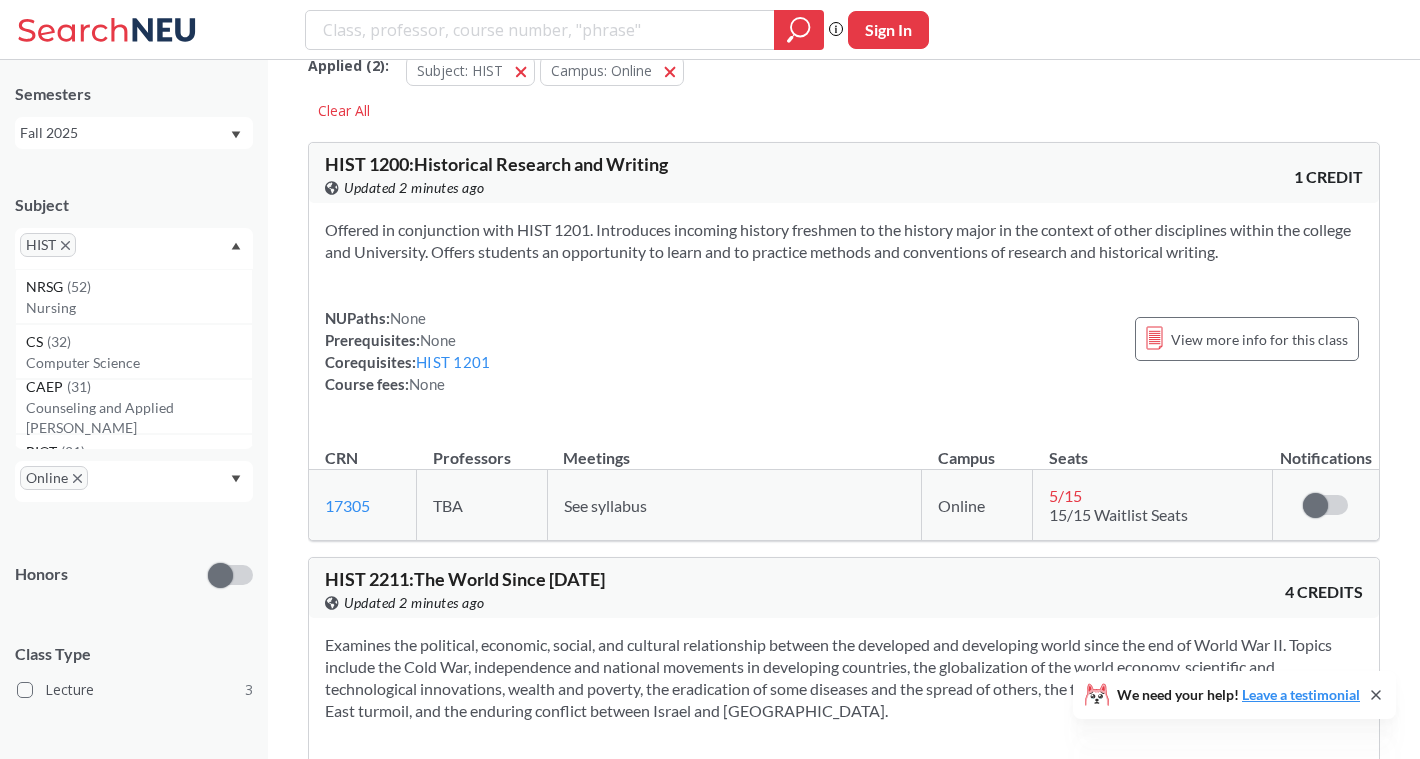 scroll, scrollTop: 0, scrollLeft: 0, axis: both 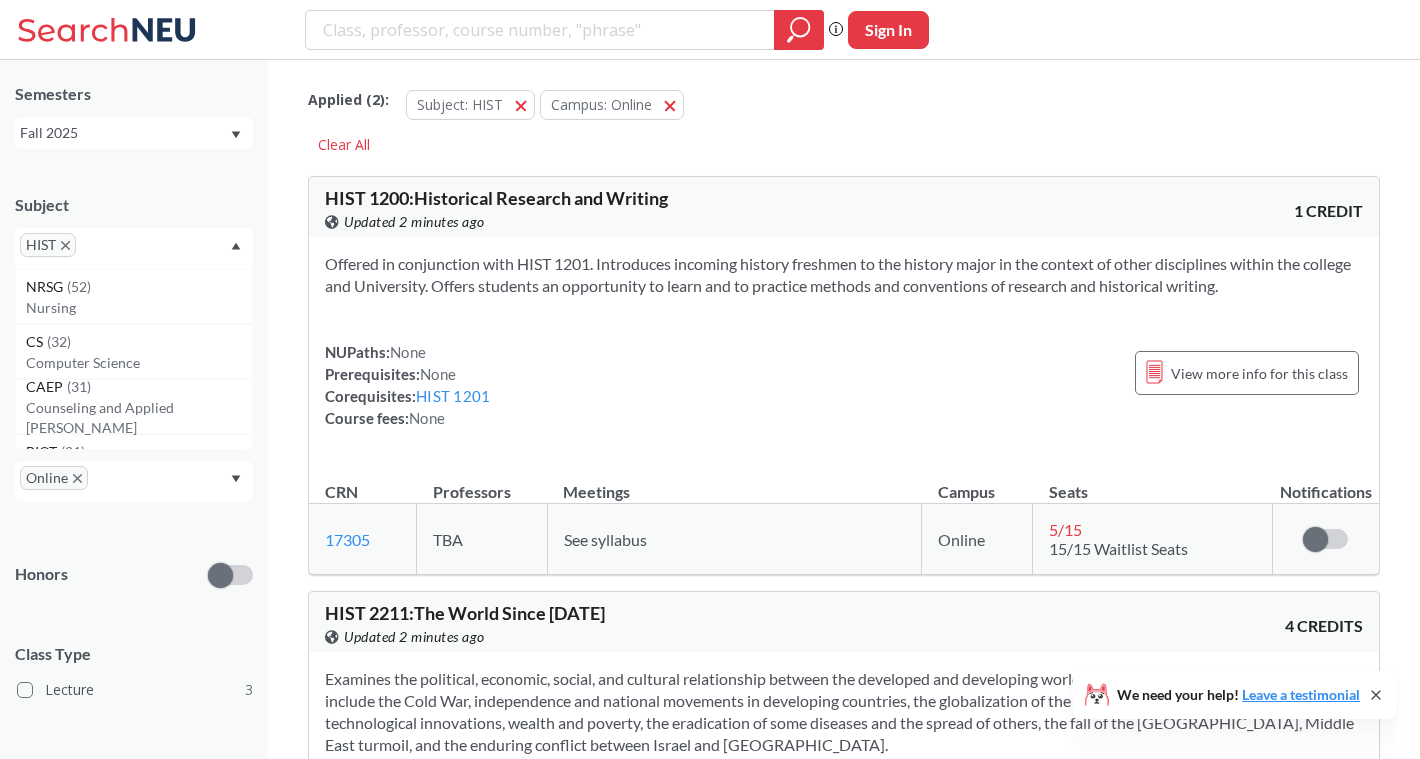 click on "HIST" at bounding box center (48, 245) 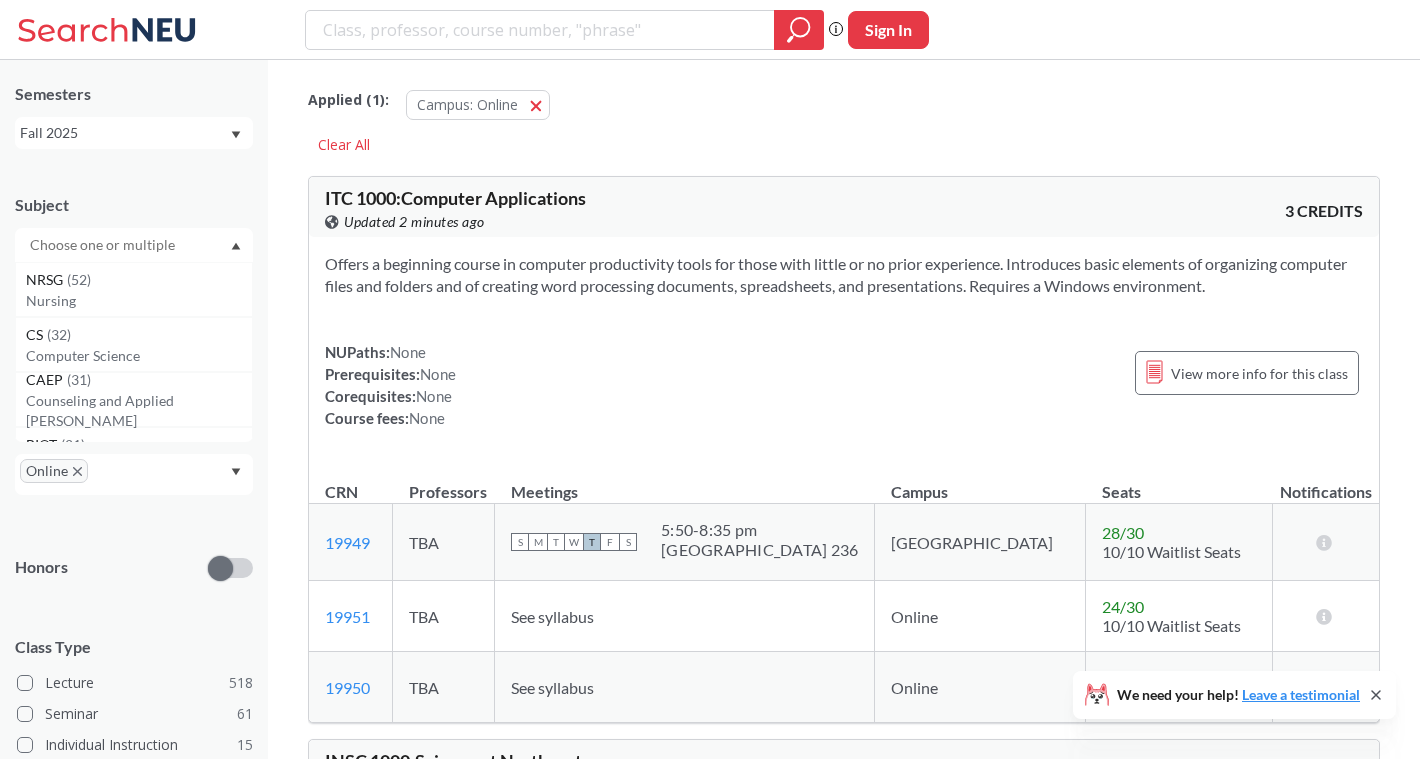 click at bounding box center [104, 245] 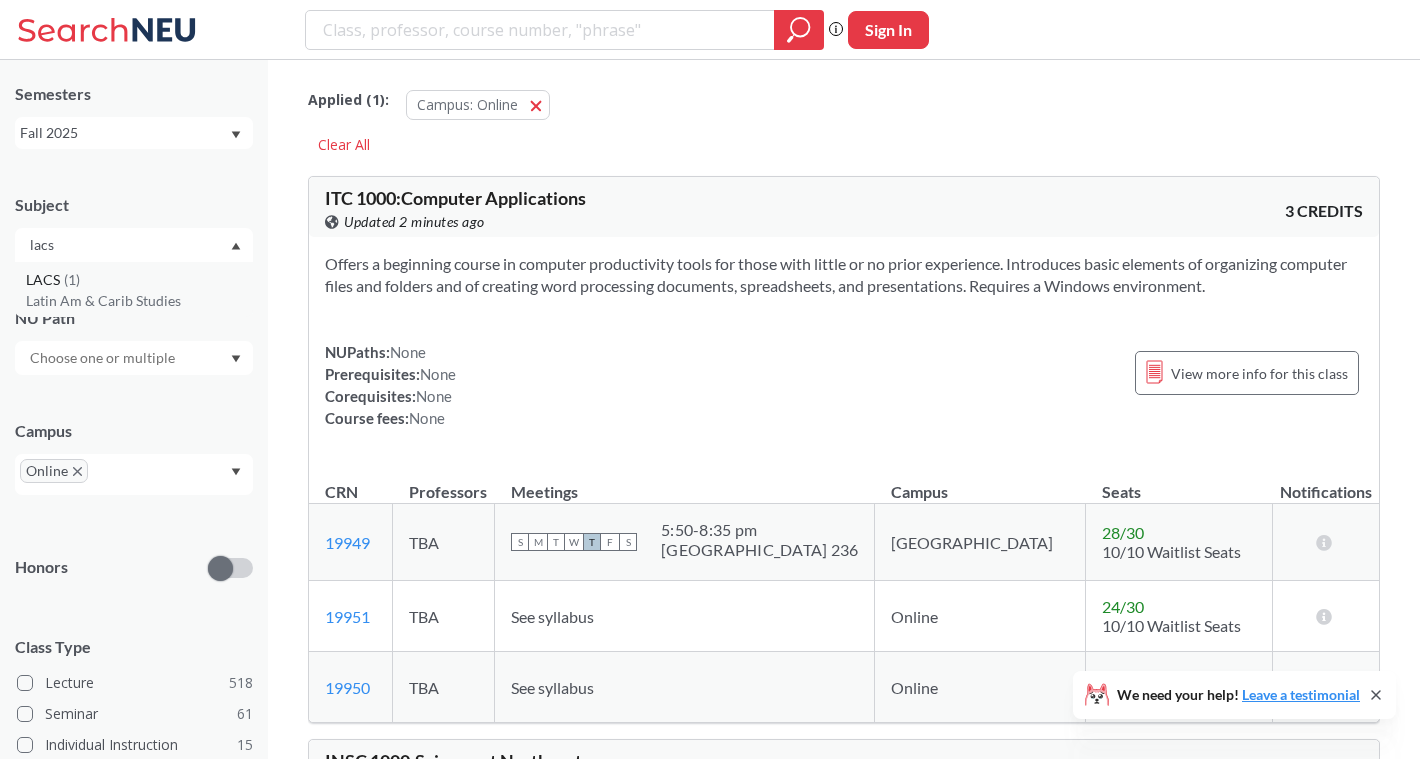 type on "lacs" 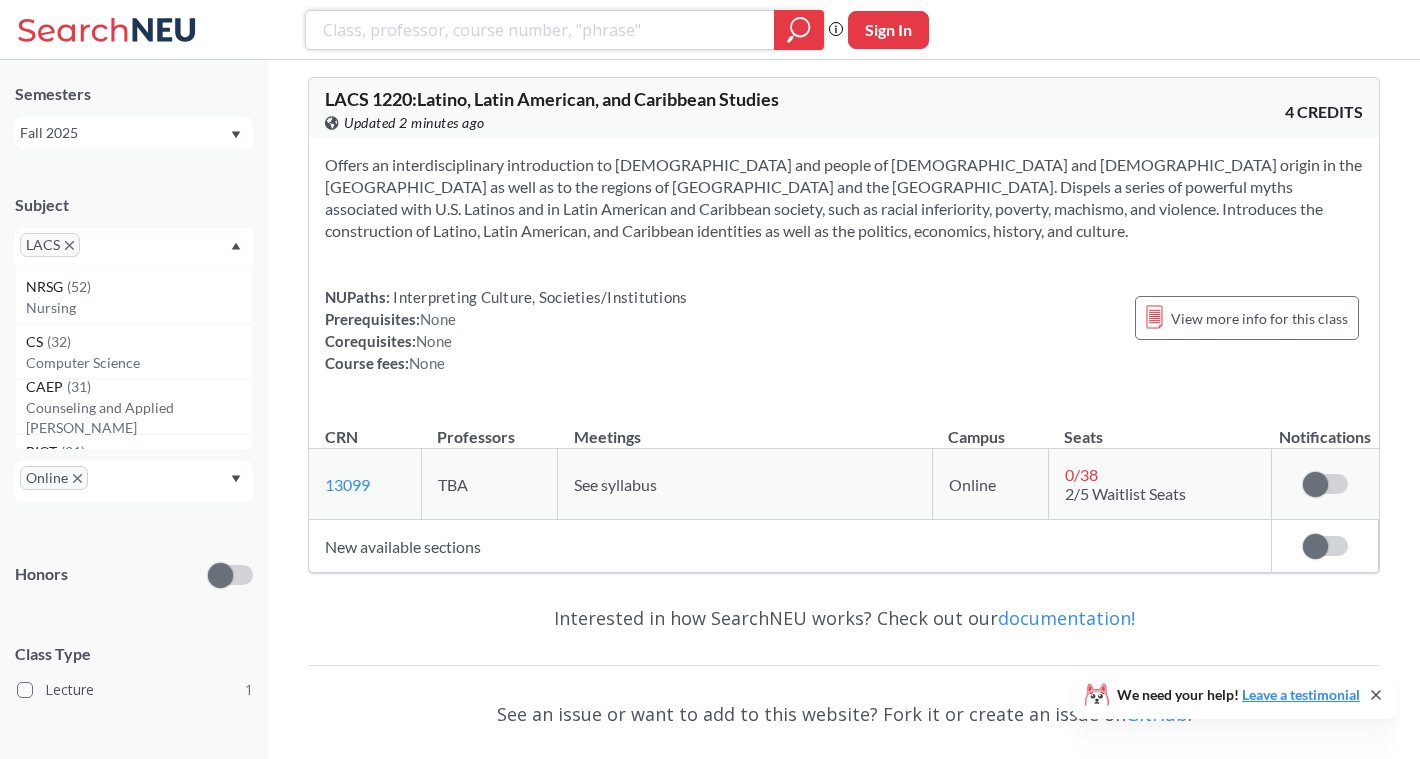scroll, scrollTop: 91, scrollLeft: 0, axis: vertical 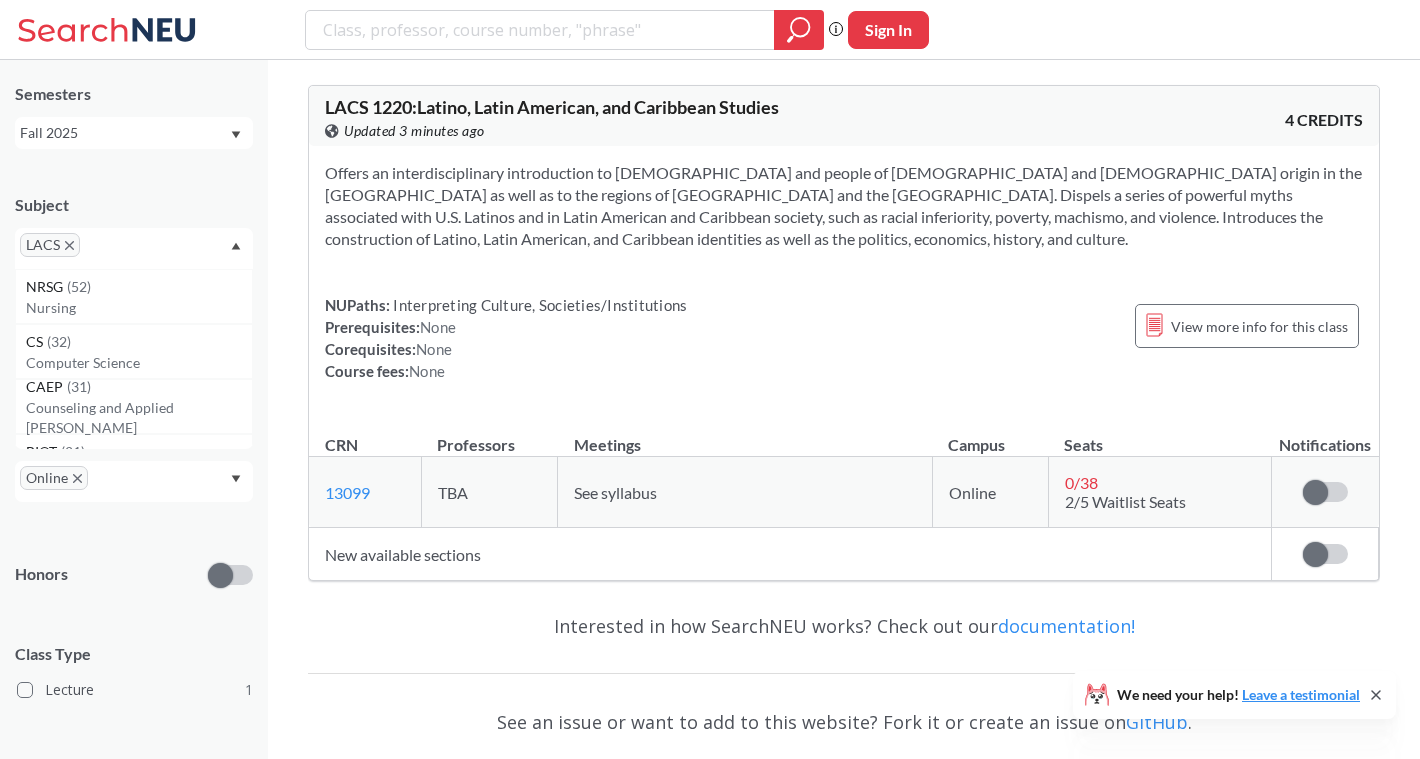 click on "LACS   1220 :  Latino, Latin American, and Caribbean Studies" at bounding box center (552, 107) 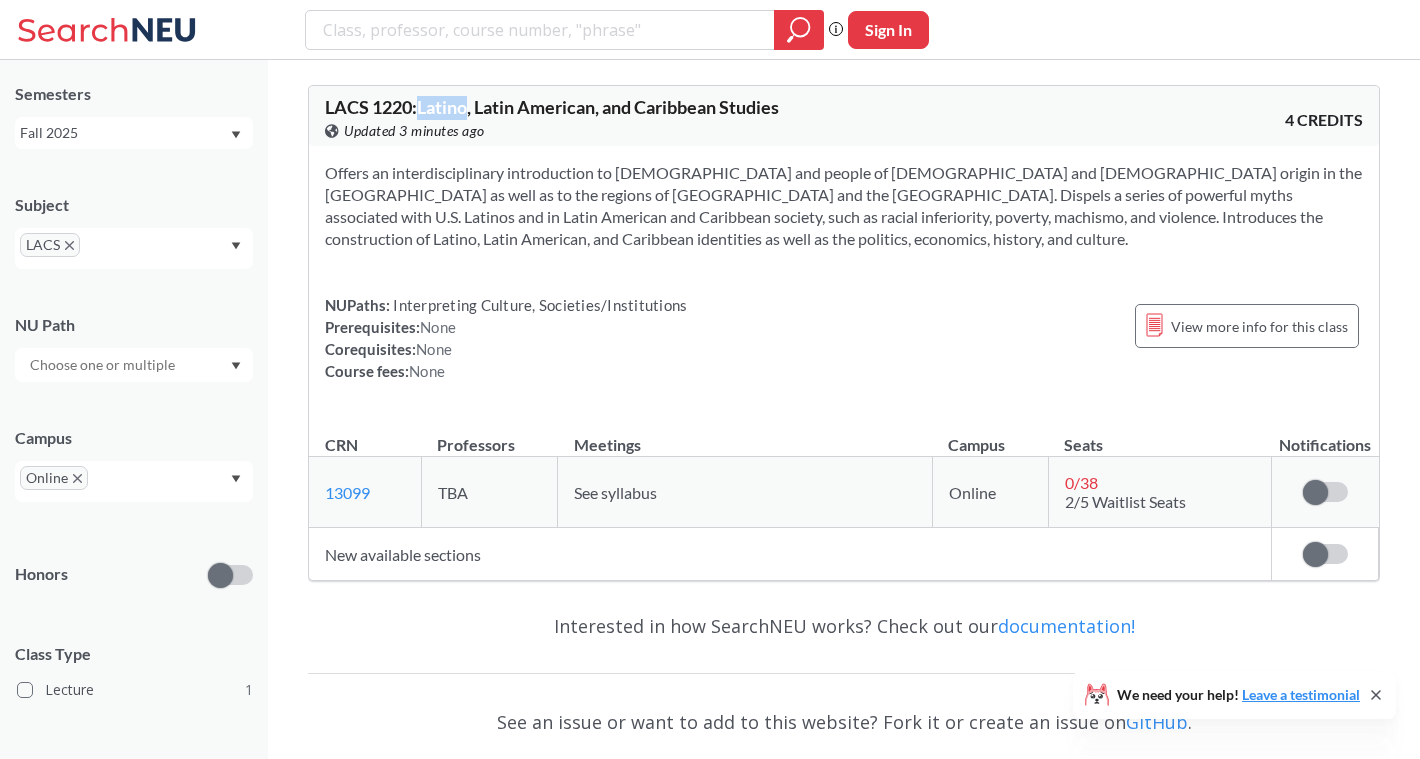 click on "LACS   1220 :  Latino, Latin American, and Caribbean Studies" at bounding box center (552, 107) 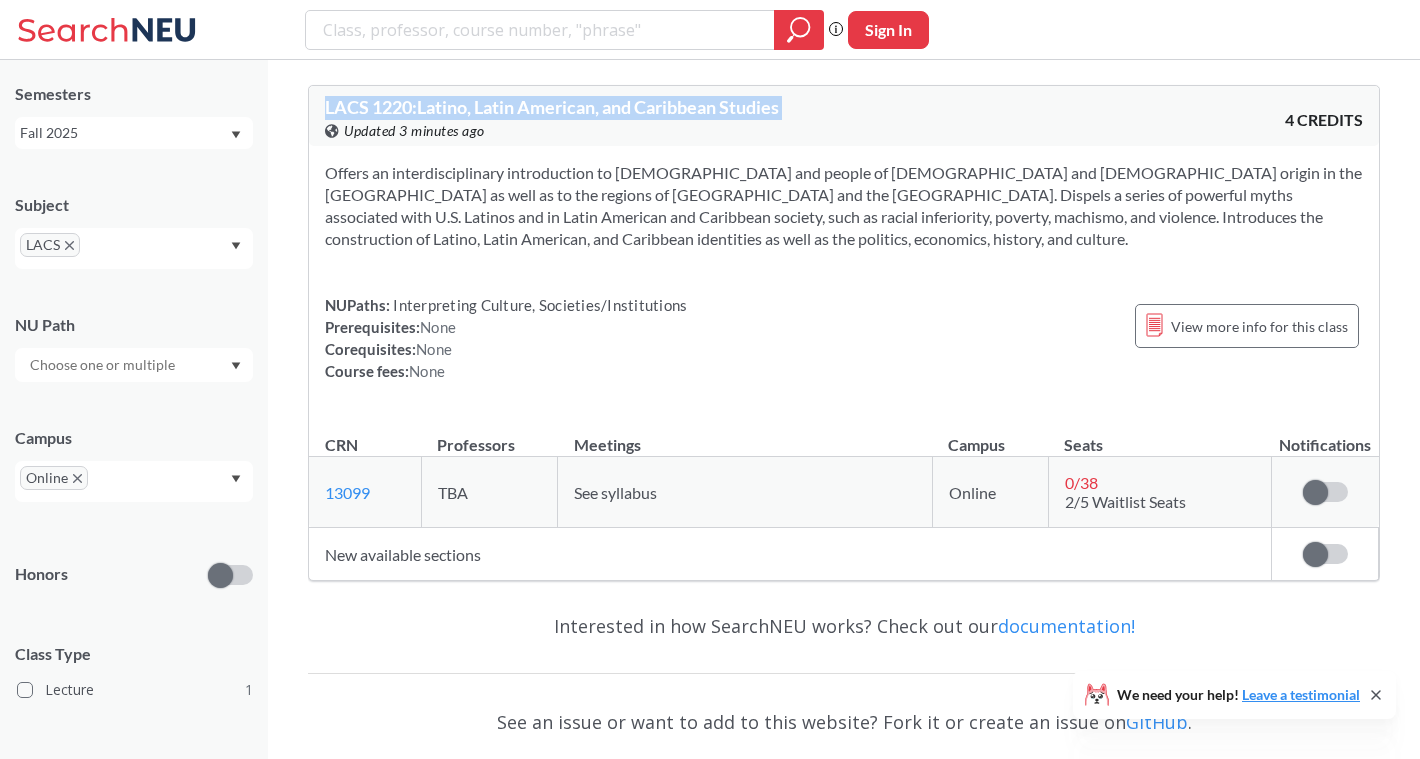 click on "LACS   1220 :  Latino, Latin American, and Caribbean Studies" at bounding box center [552, 107] 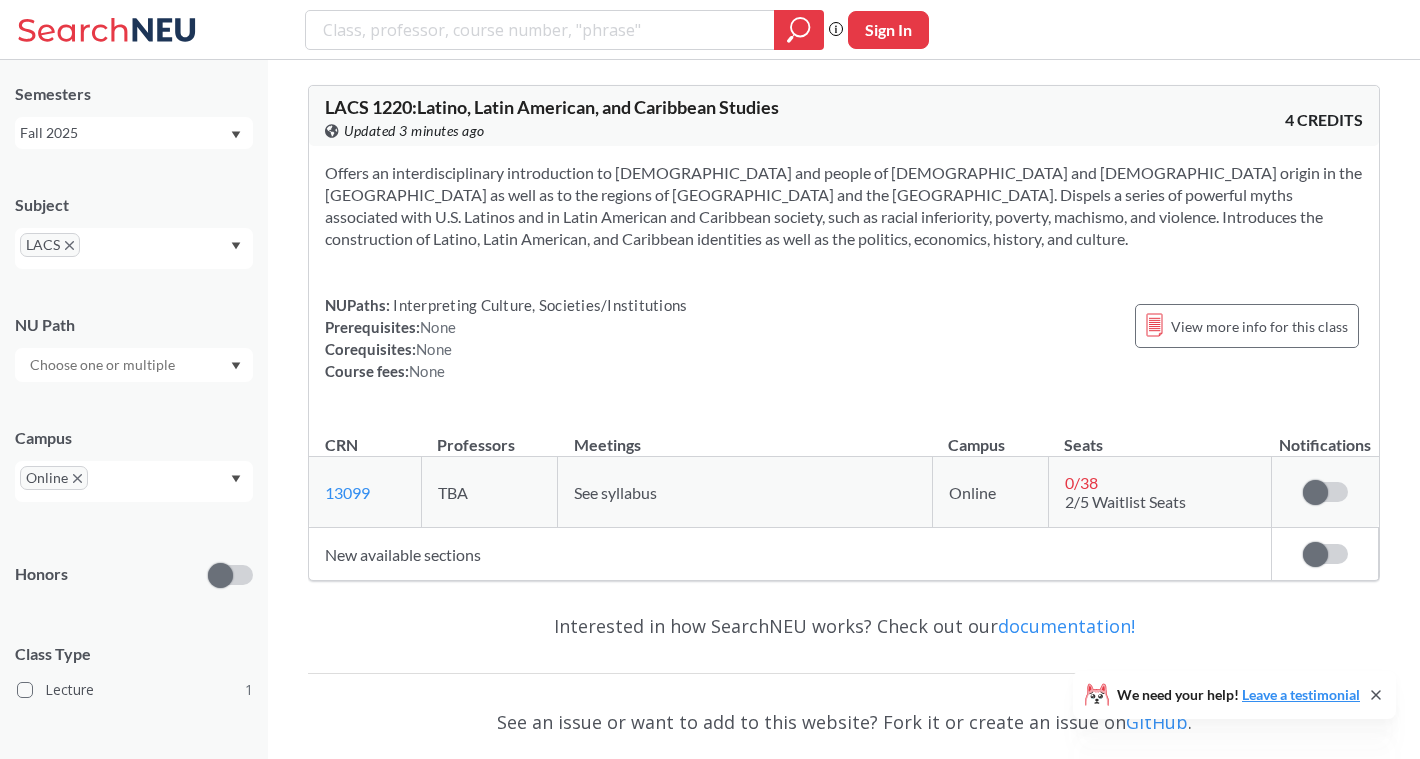 click 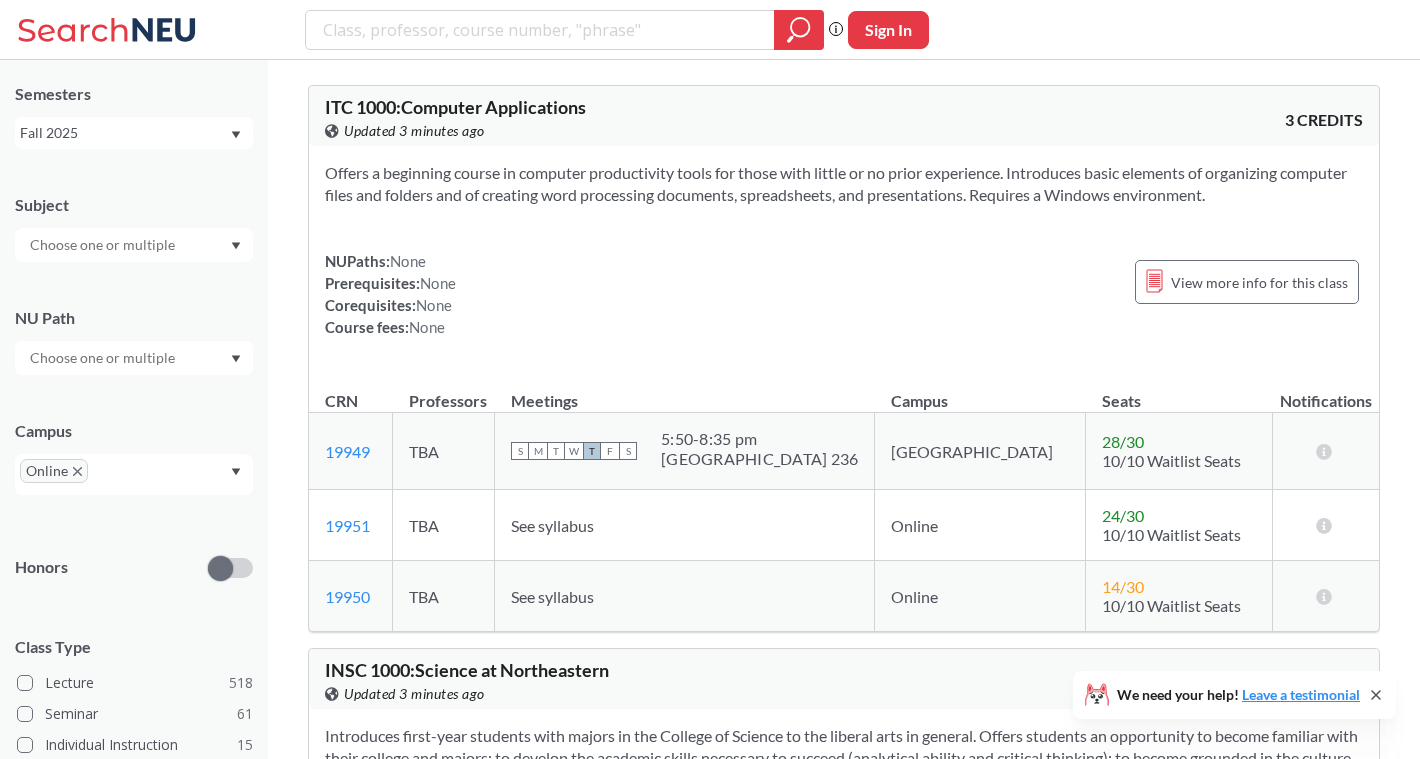 click at bounding box center (104, 245) 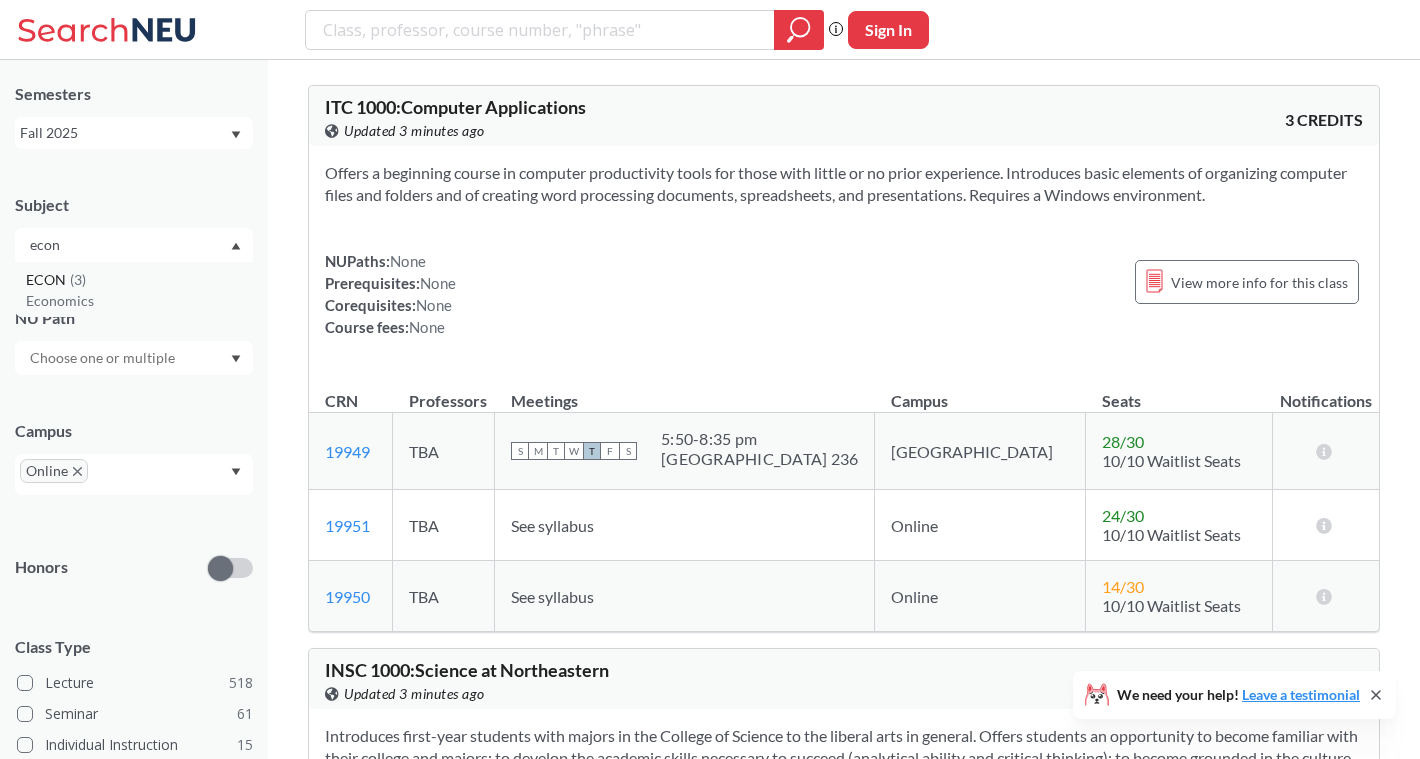 type on "econ" 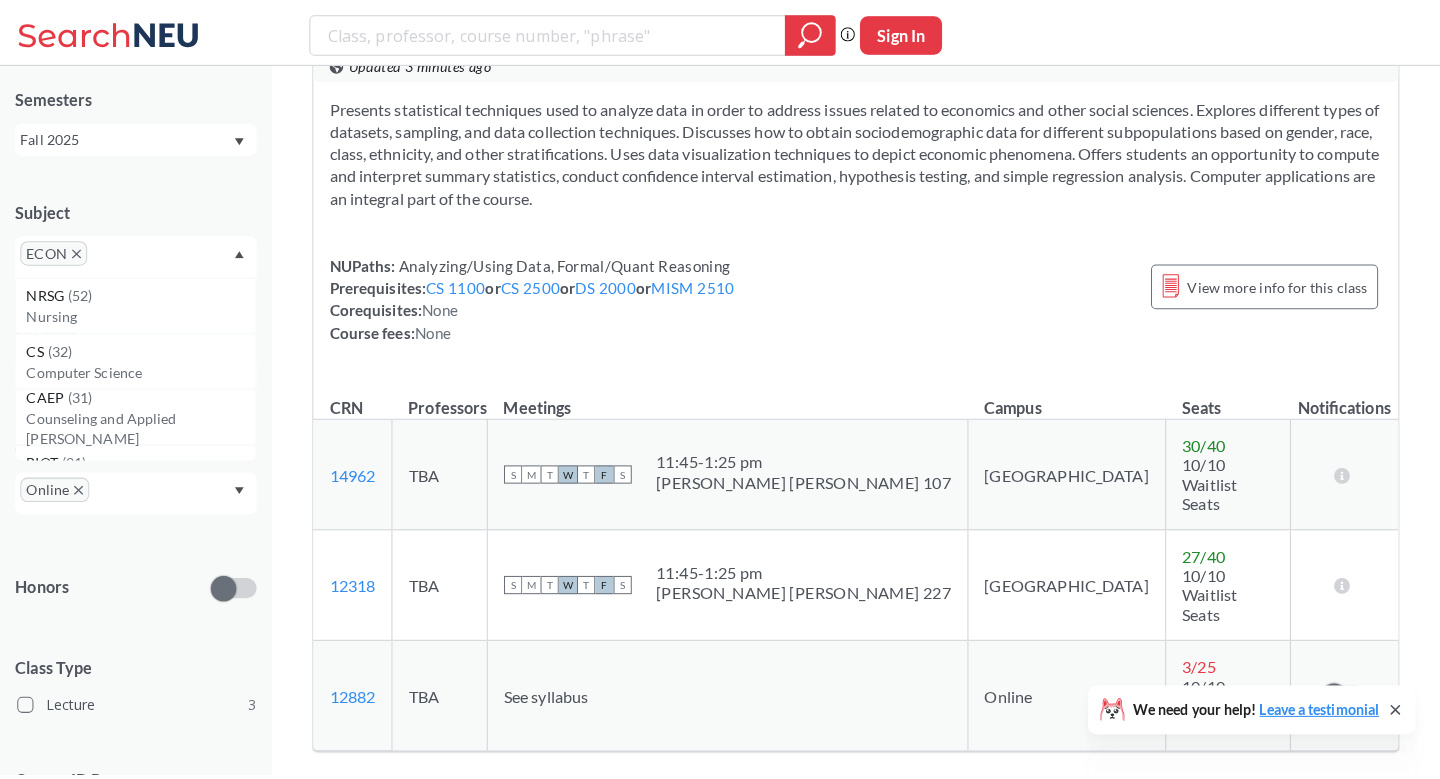 scroll, scrollTop: 1774, scrollLeft: 0, axis: vertical 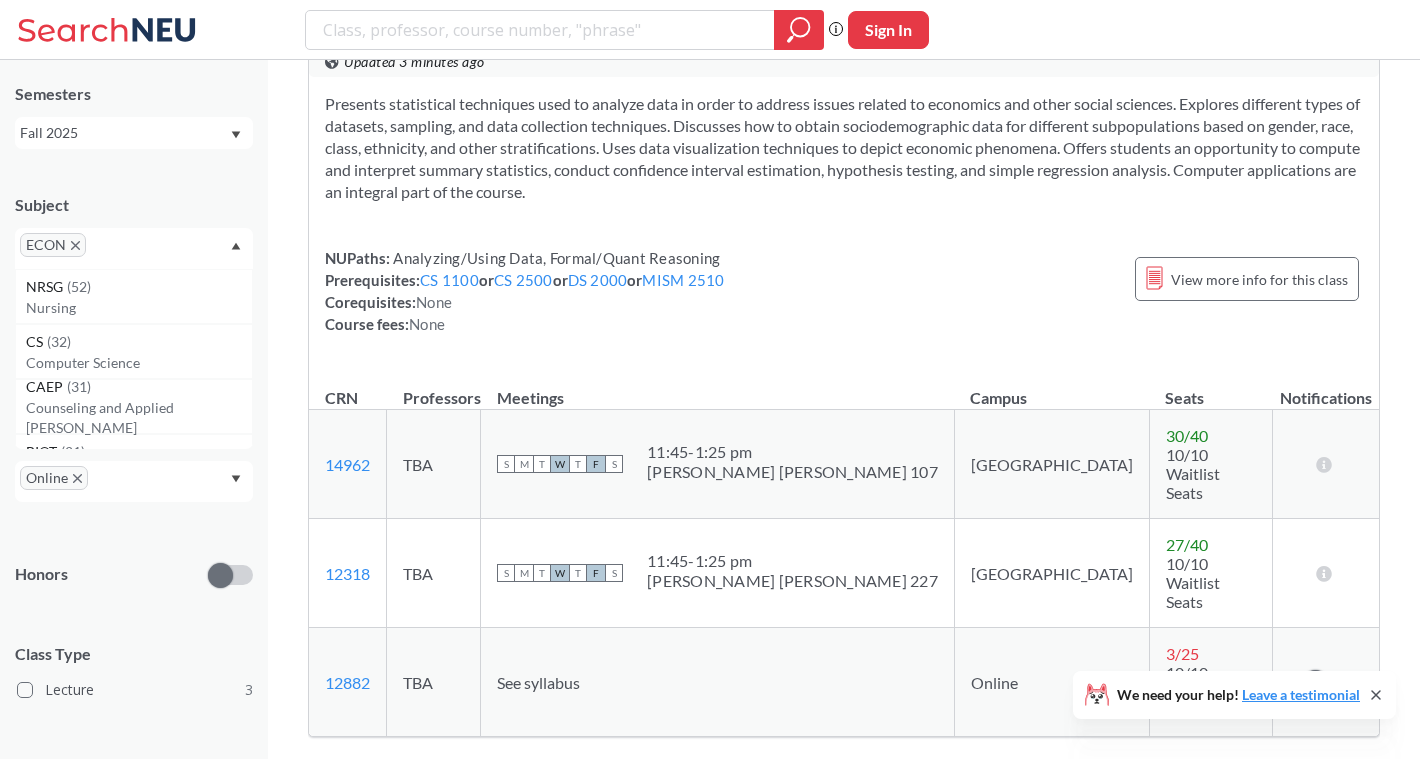 click 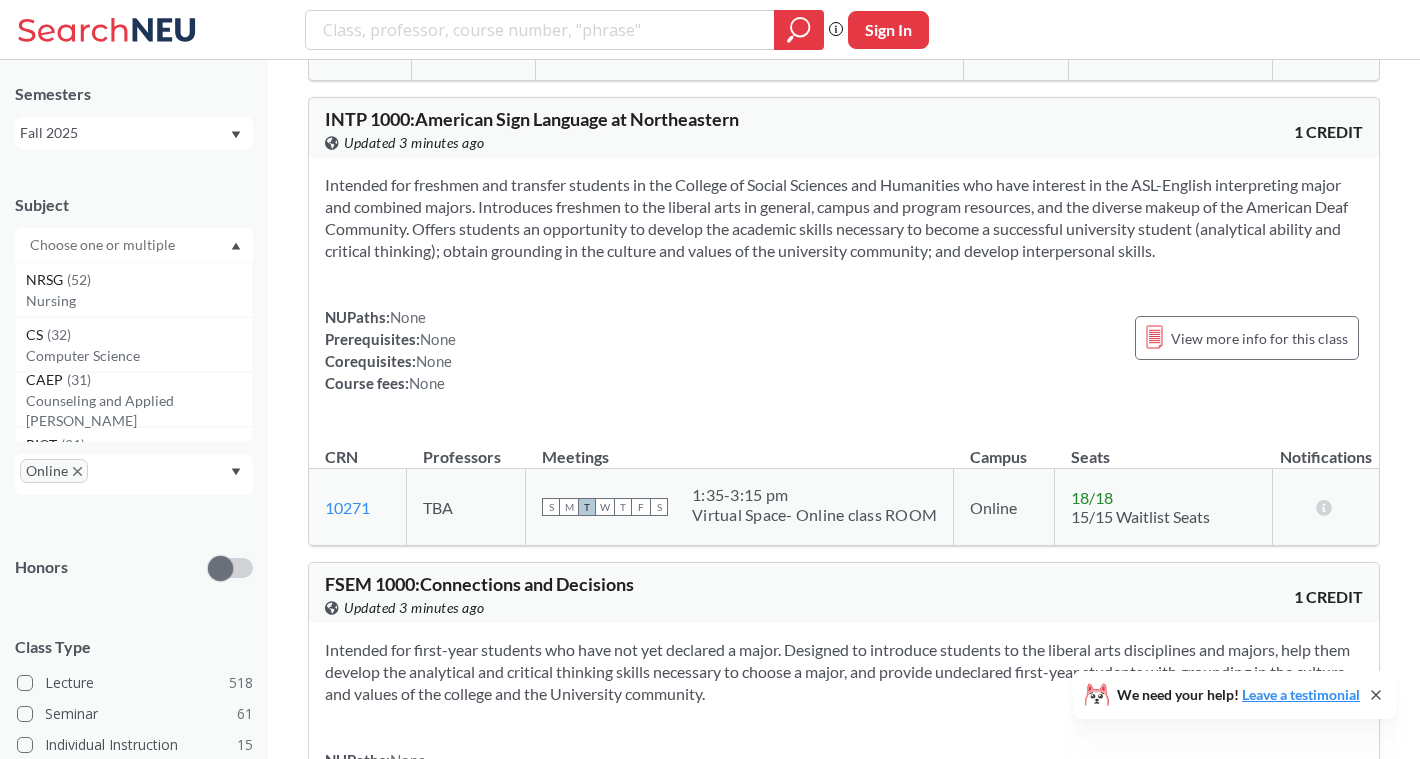 click at bounding box center [104, 245] 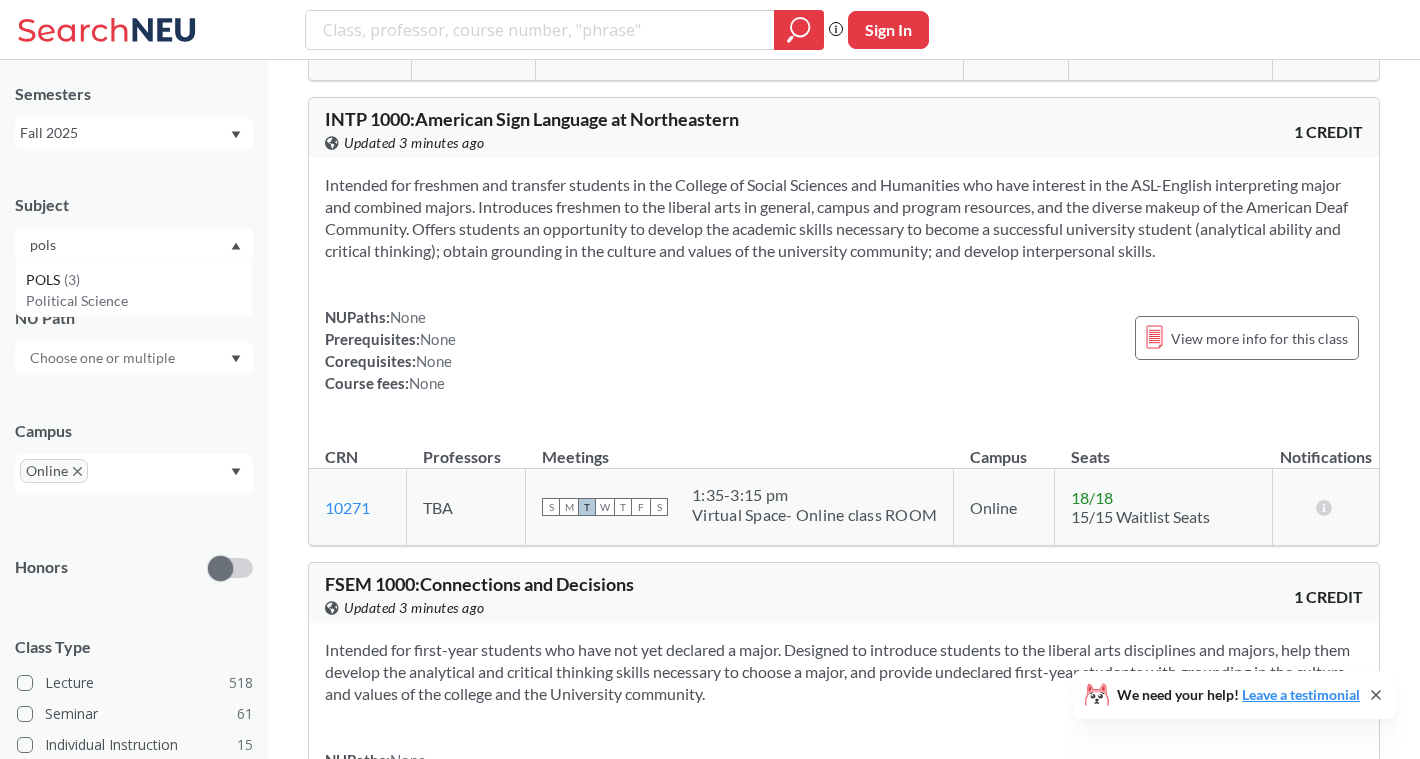 type on "pols" 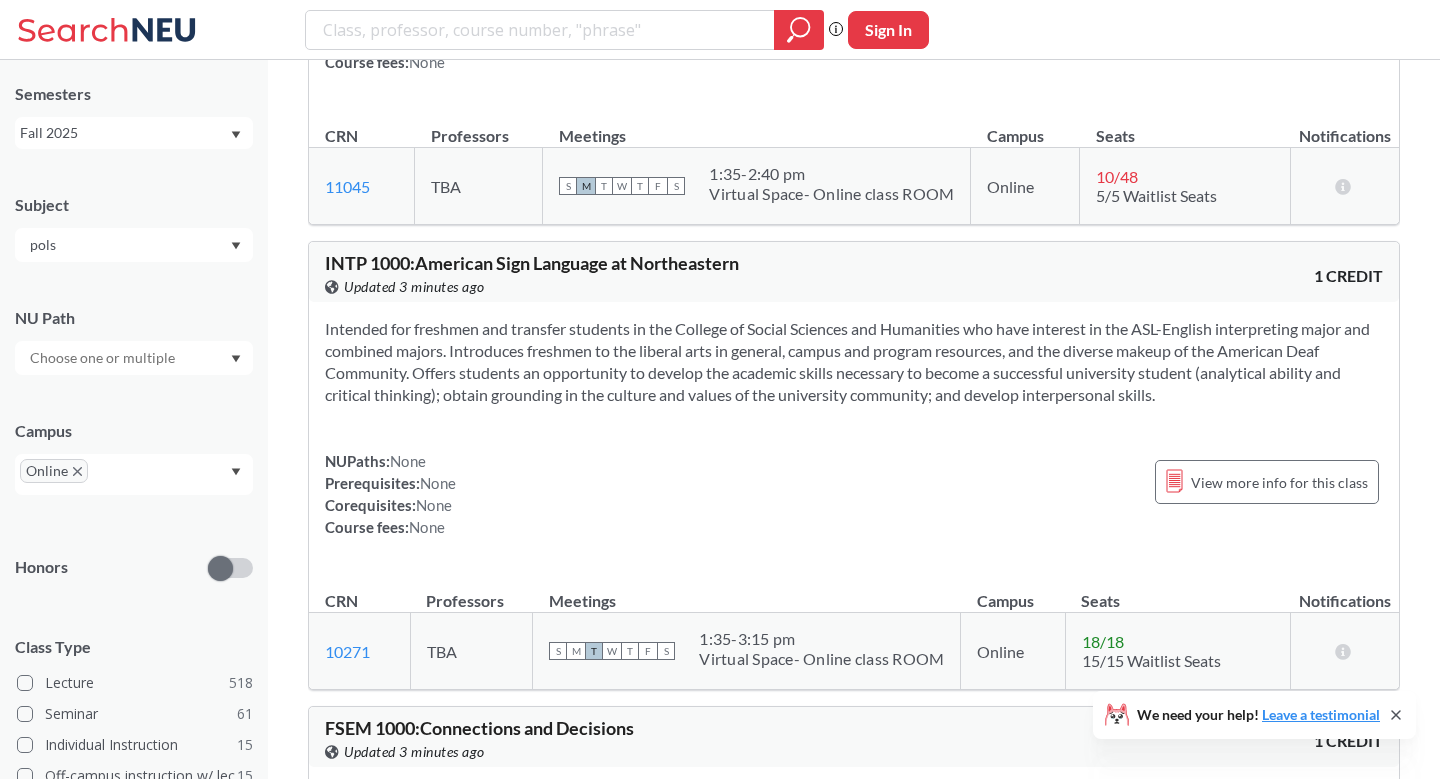 scroll, scrollTop: 1400, scrollLeft: 0, axis: vertical 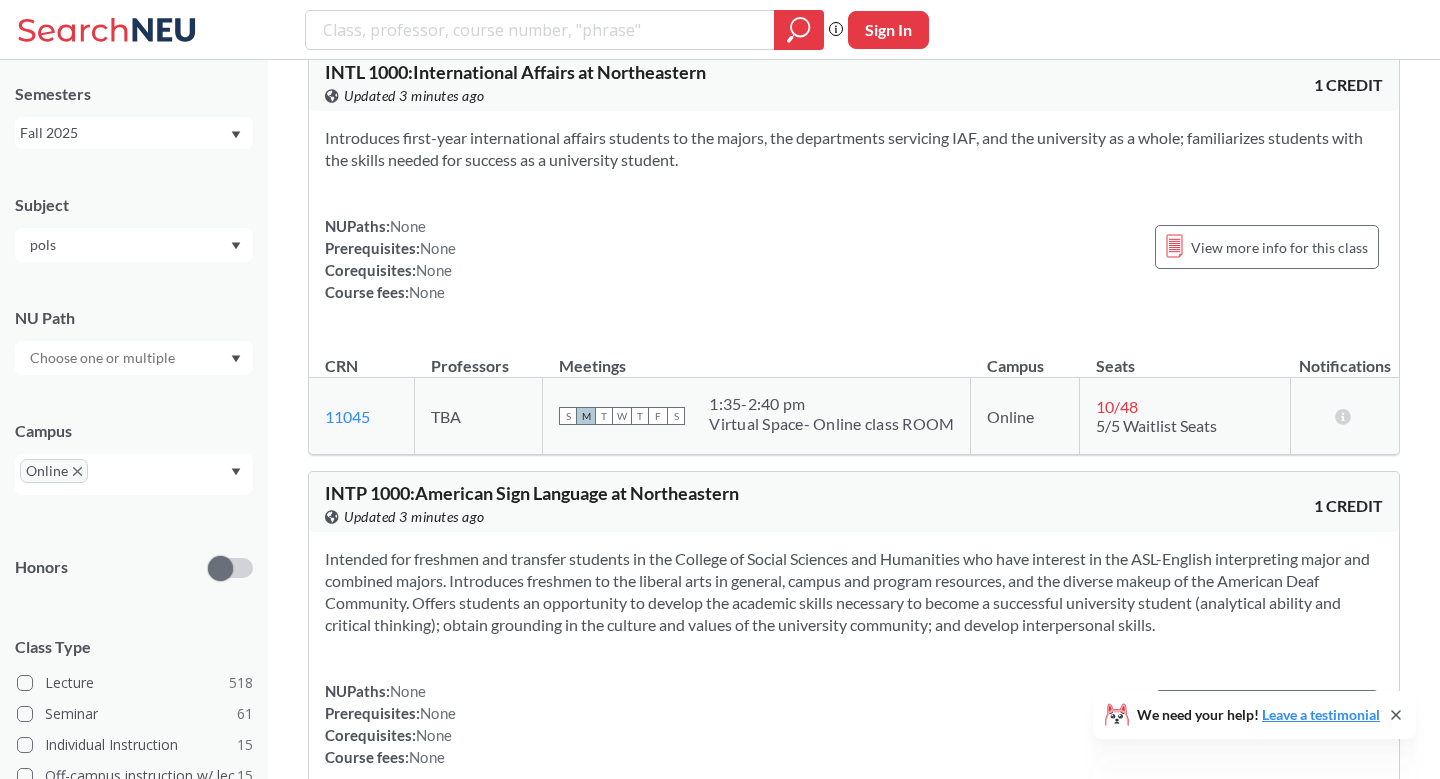 click 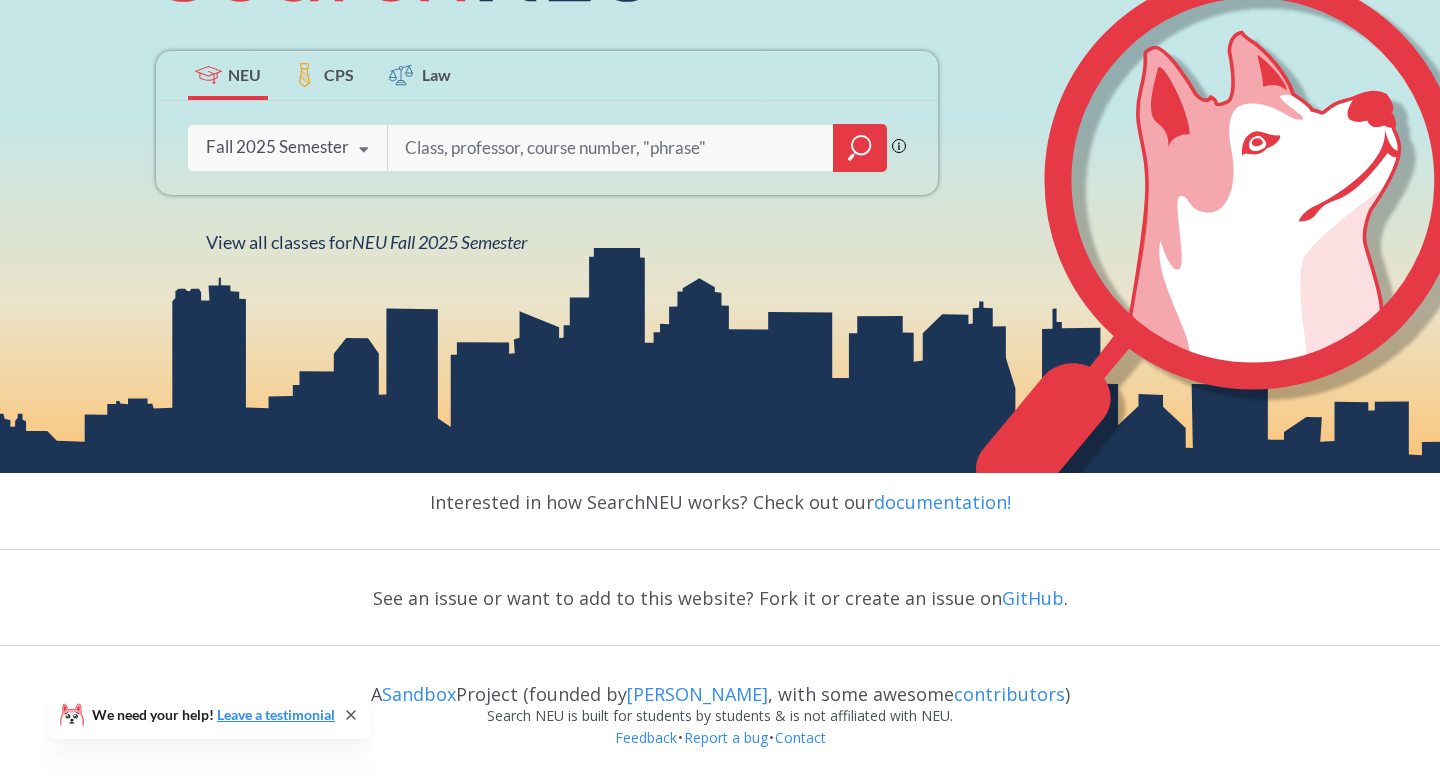 scroll, scrollTop: 0, scrollLeft: 0, axis: both 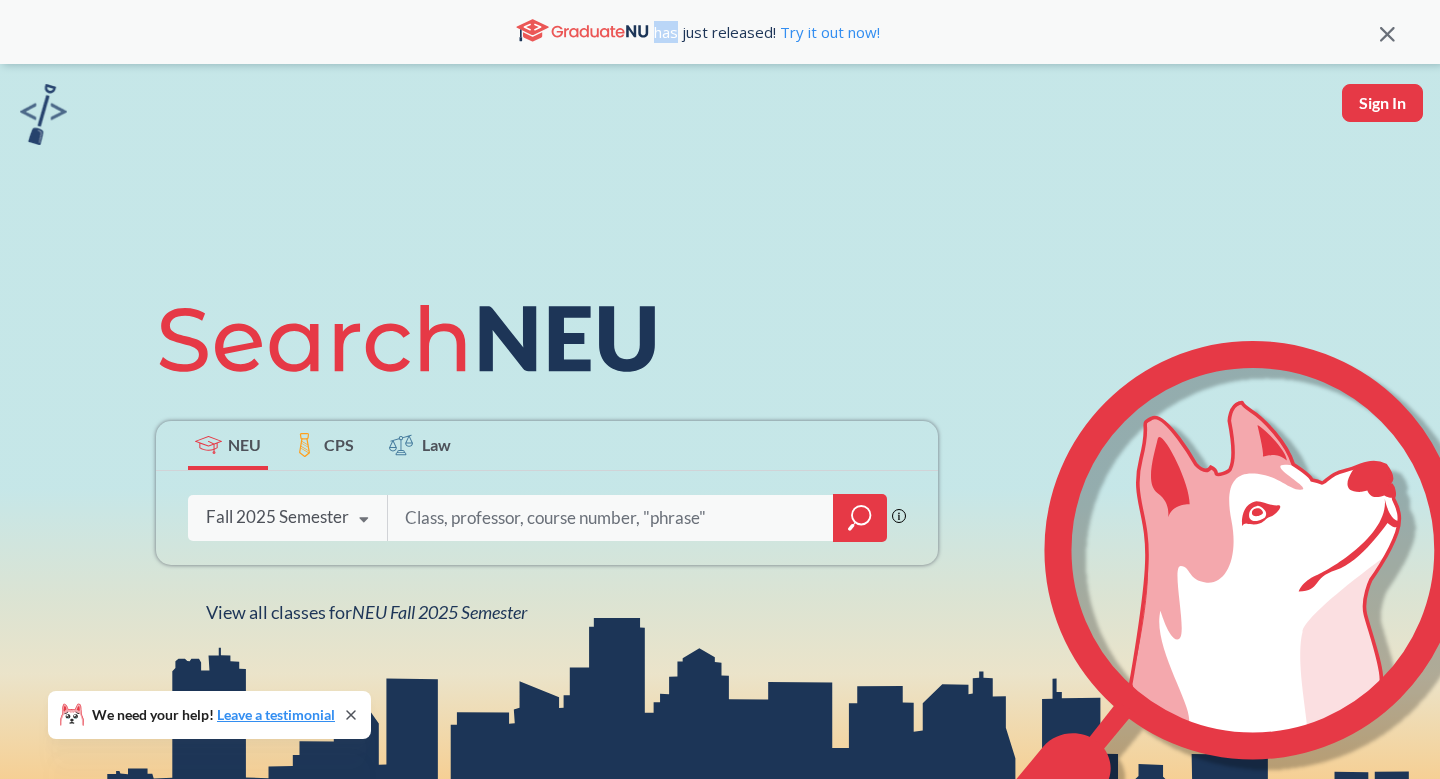 click on "has just released!   Try it out now!" at bounding box center (697, 32) 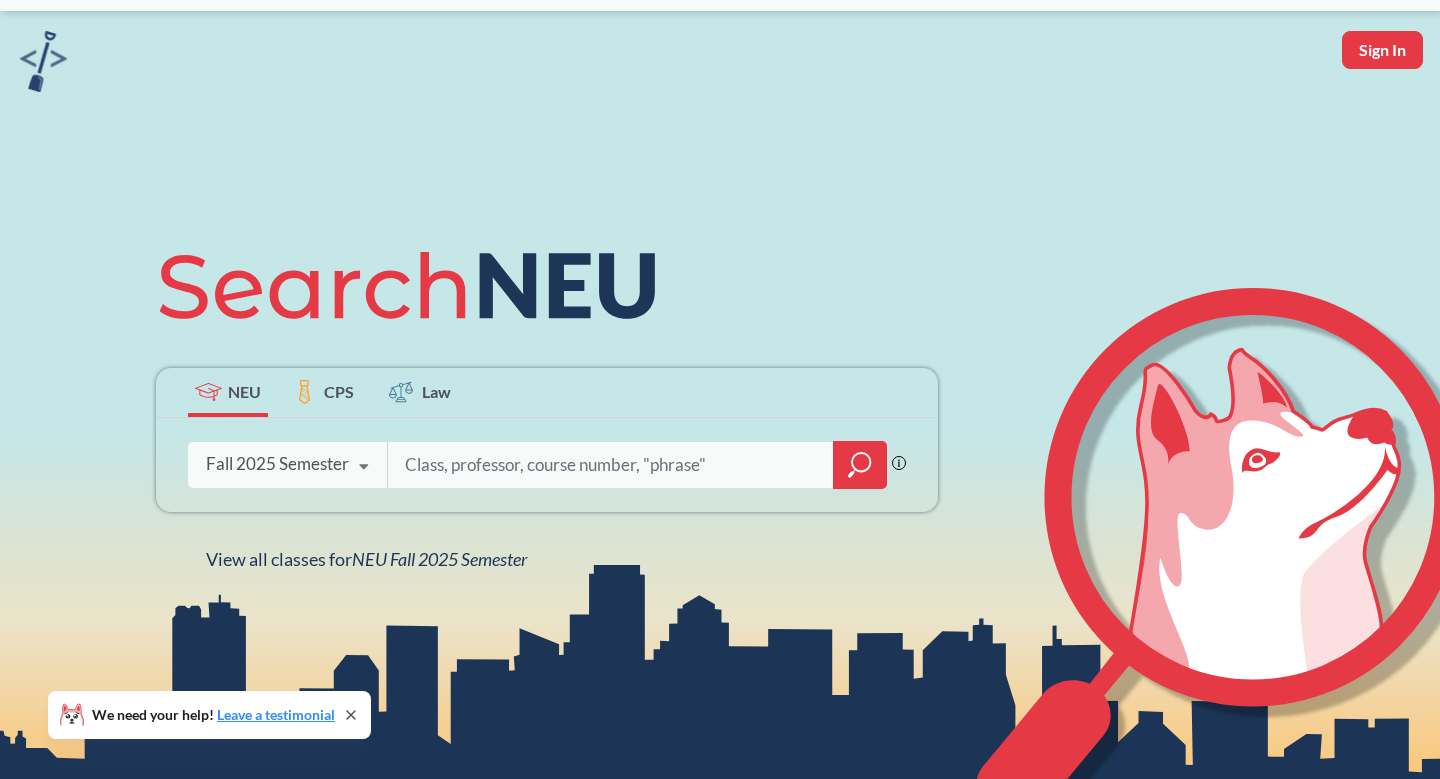 click on "Fall 2025 Semester" at bounding box center (277, 464) 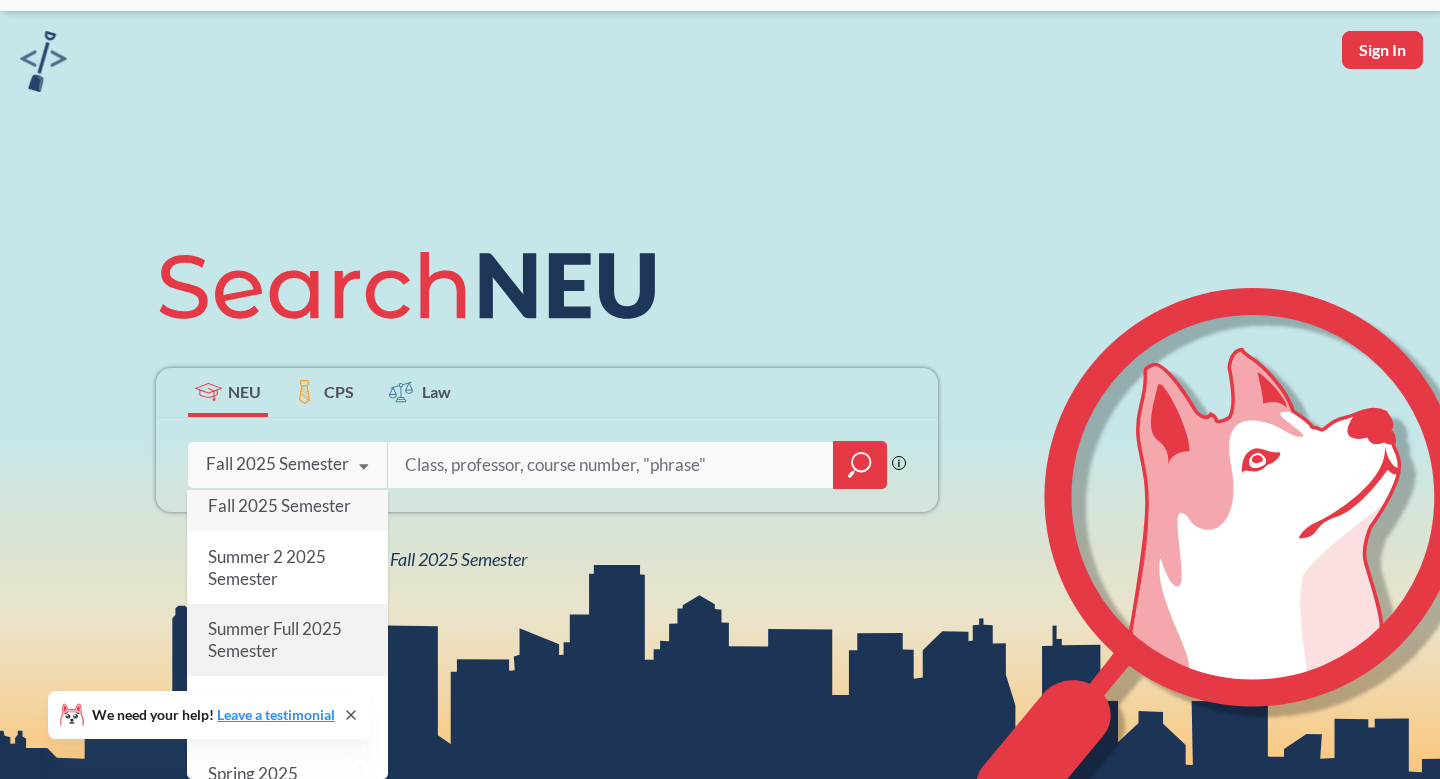 scroll, scrollTop: 13, scrollLeft: 0, axis: vertical 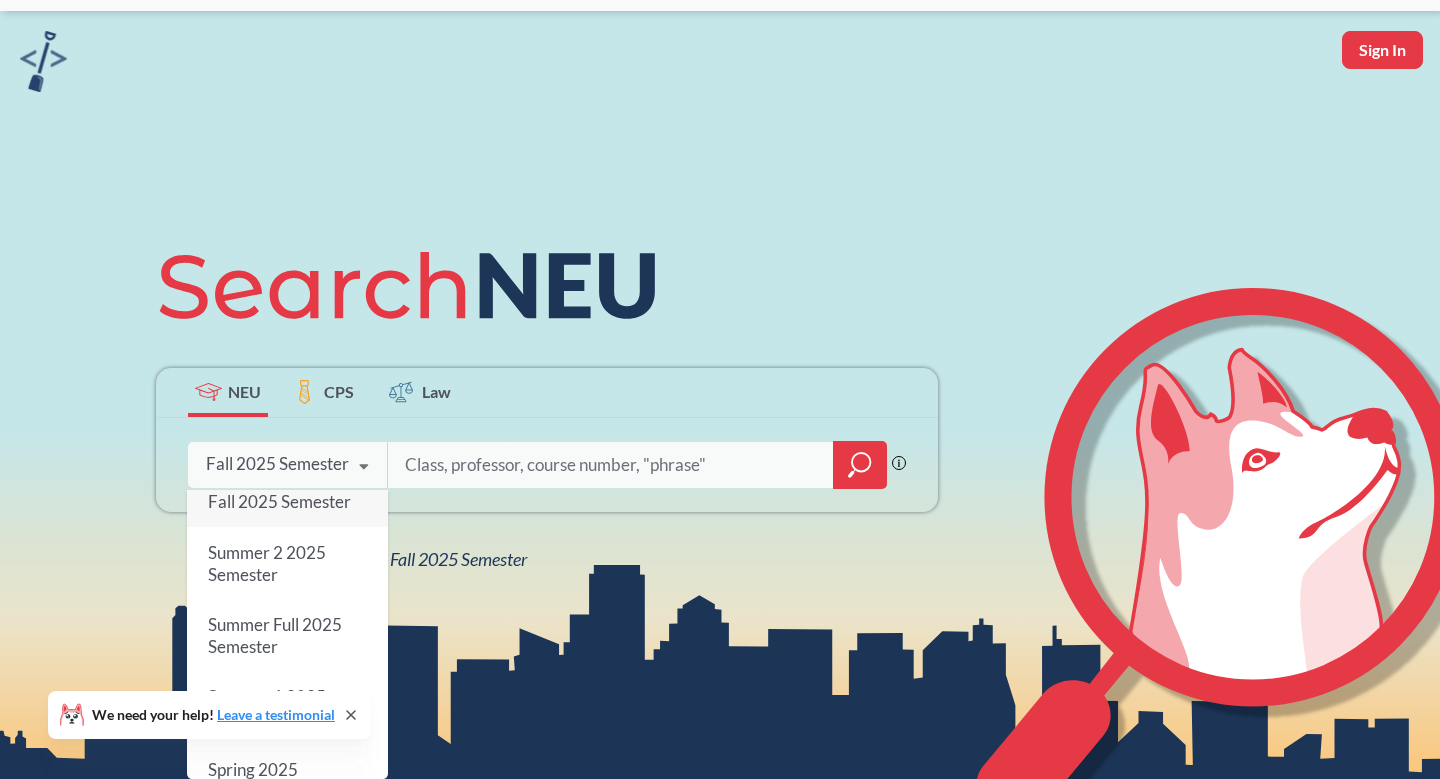 click on "Fall 2025 Semester" at bounding box center [279, 501] 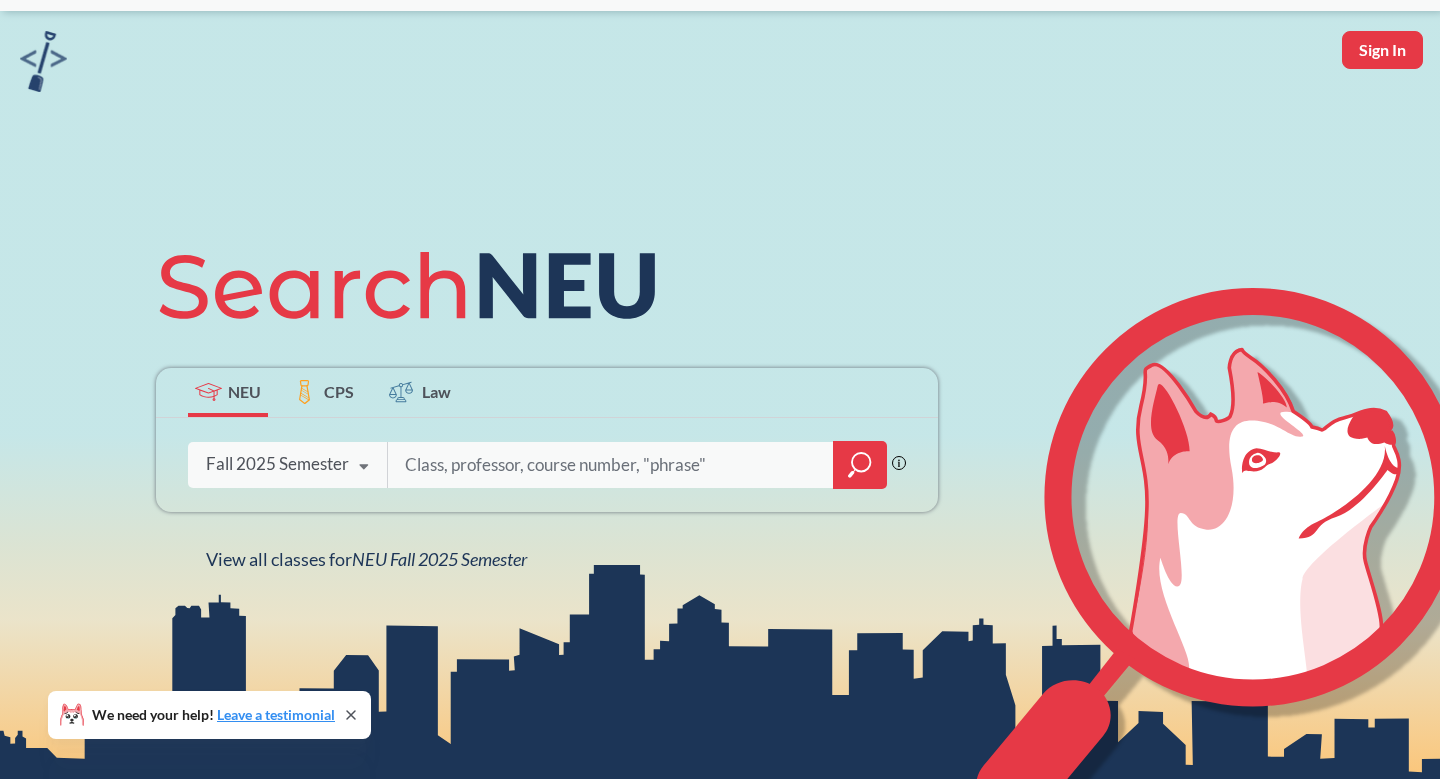 scroll, scrollTop: 0, scrollLeft: 0, axis: both 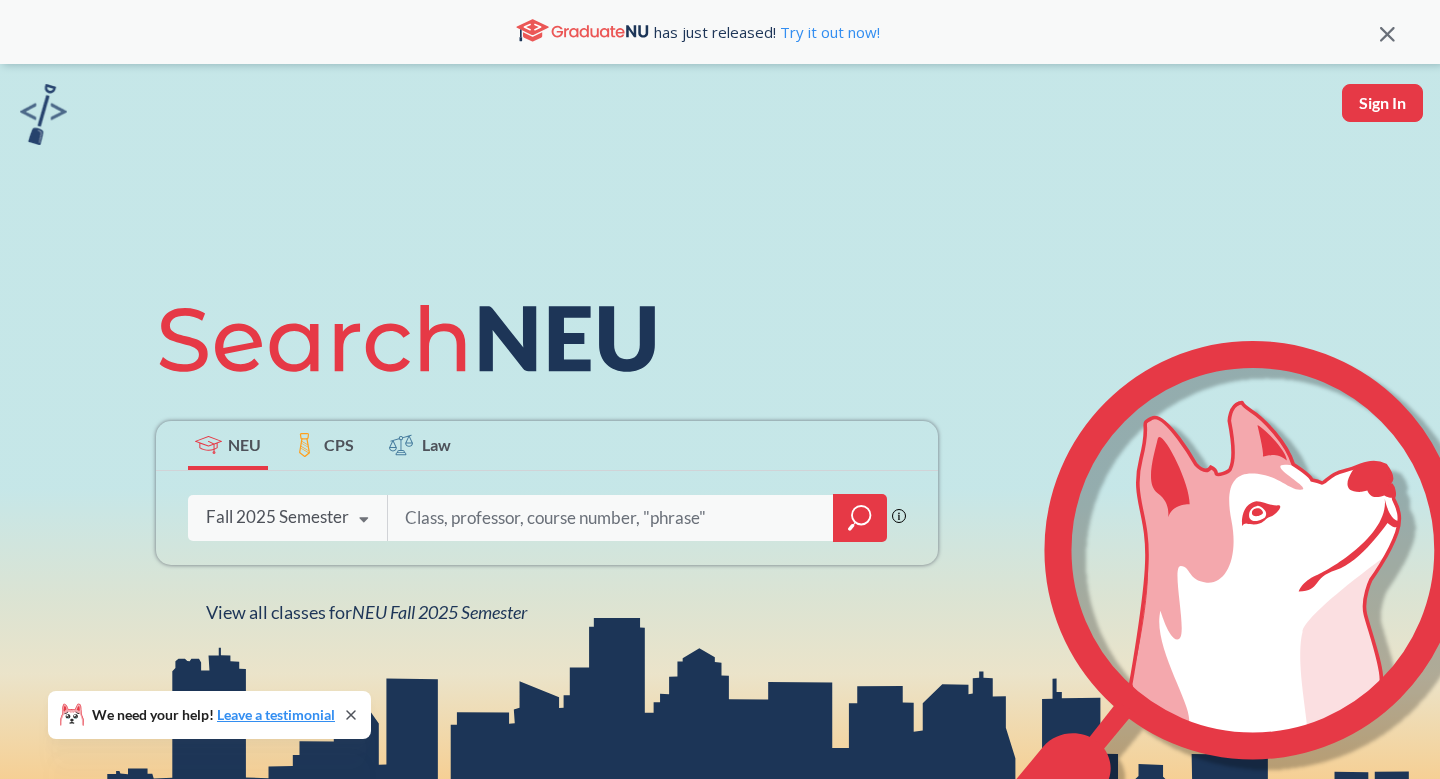 click 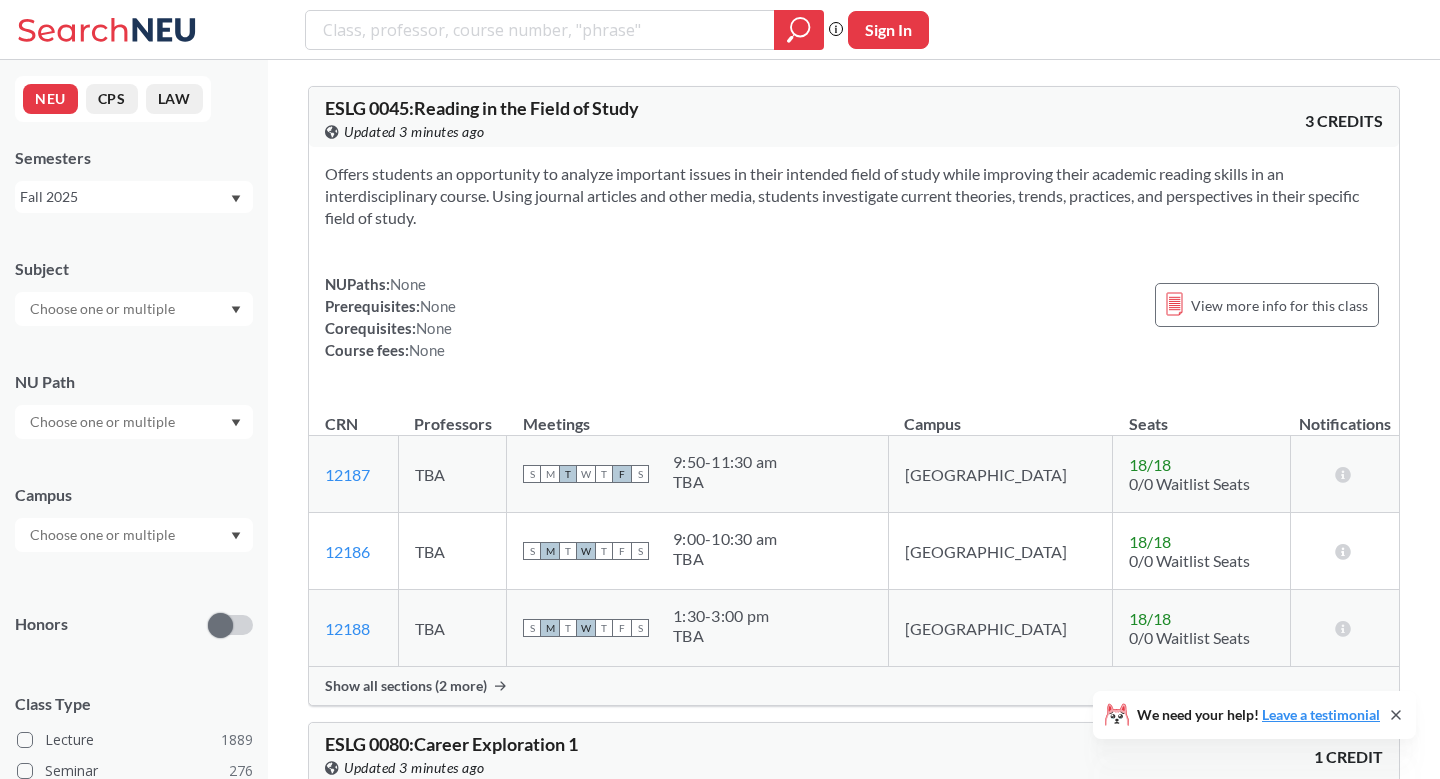 click at bounding box center (134, 309) 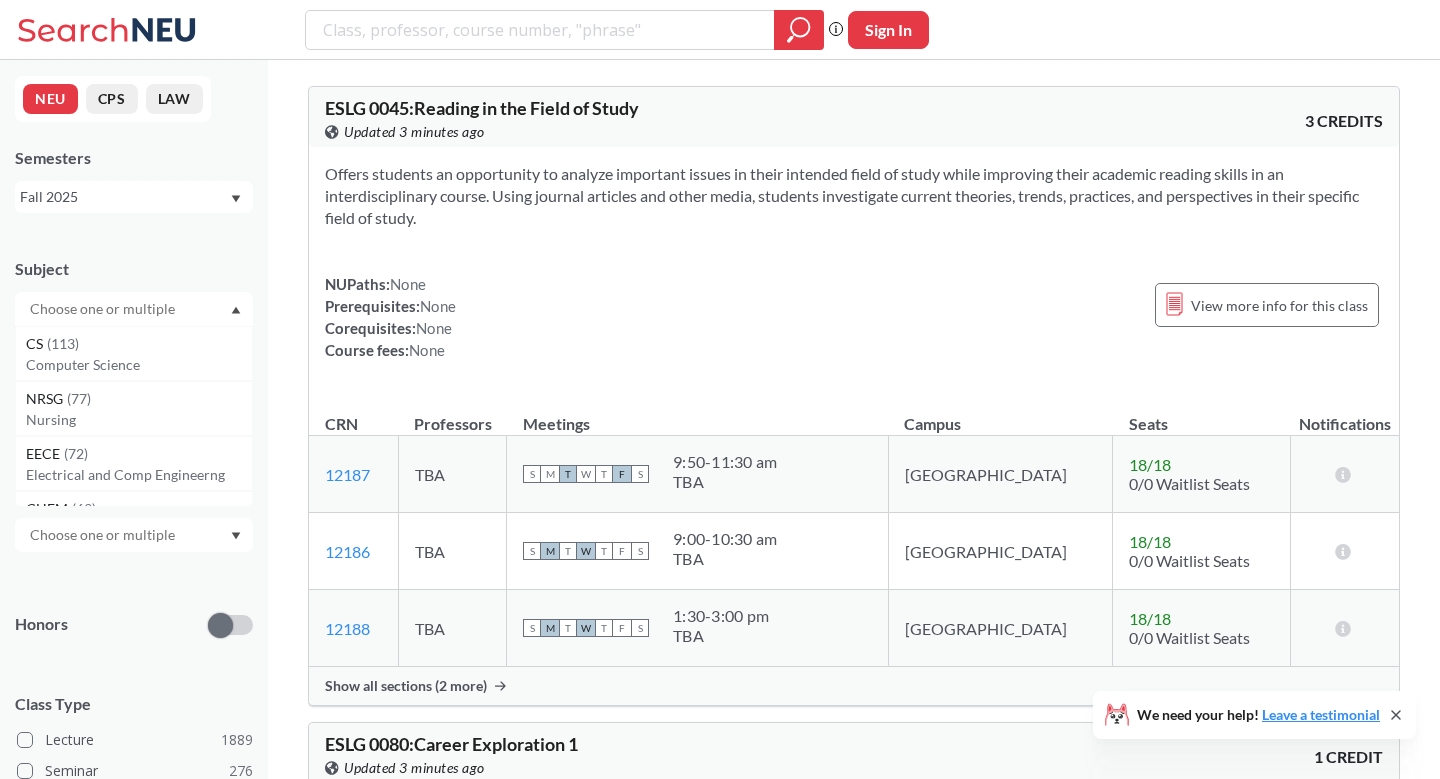 click at bounding box center [104, 309] 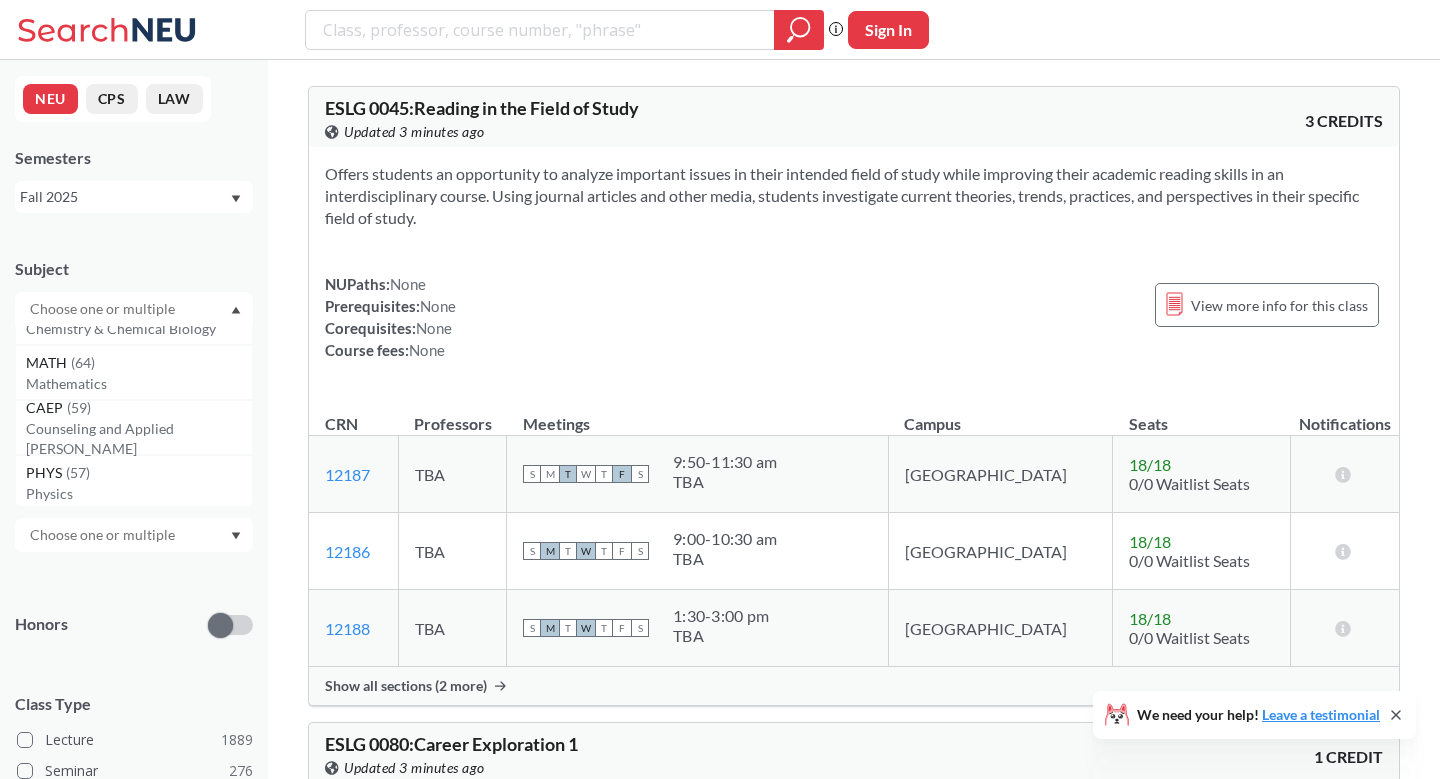 scroll, scrollTop: 214, scrollLeft: 0, axis: vertical 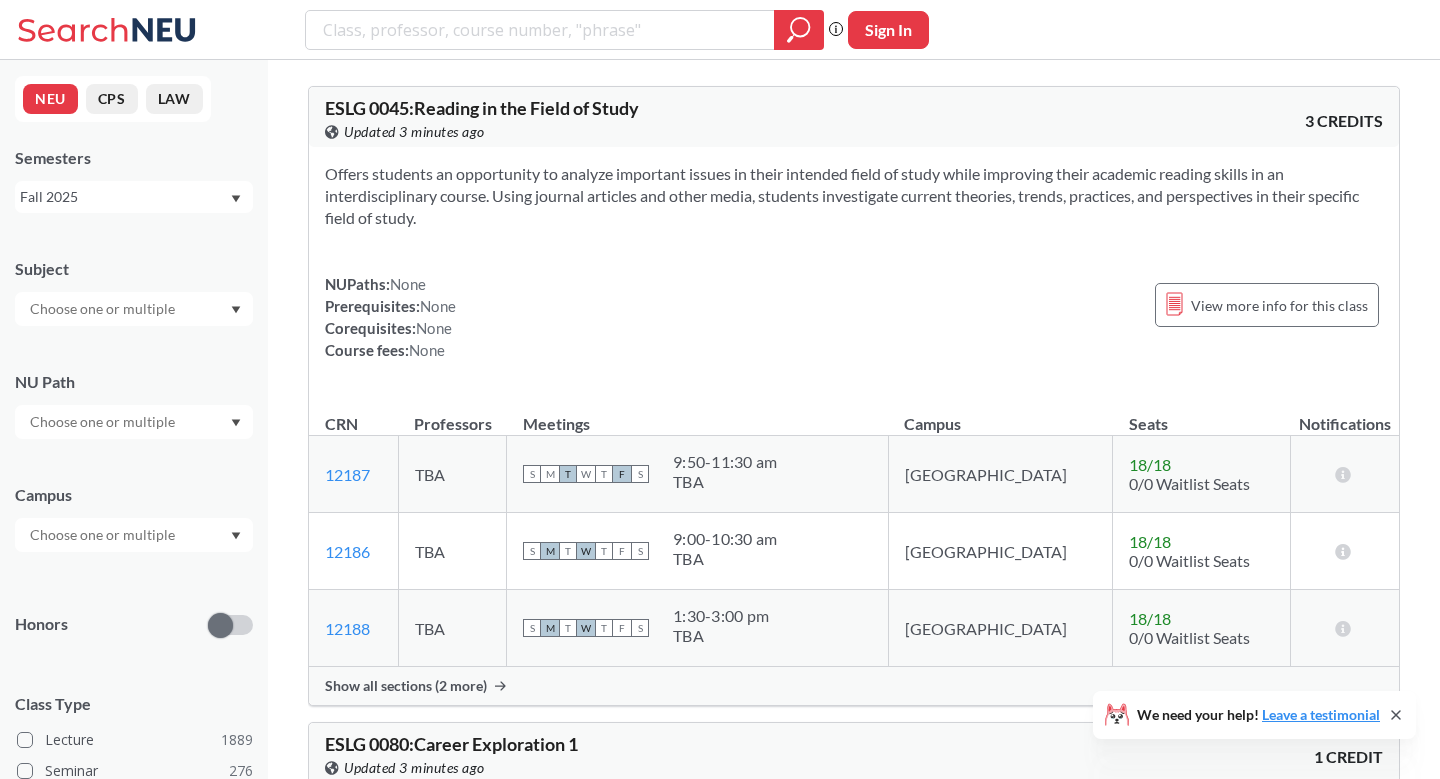 click on "Subject" at bounding box center (134, 282) 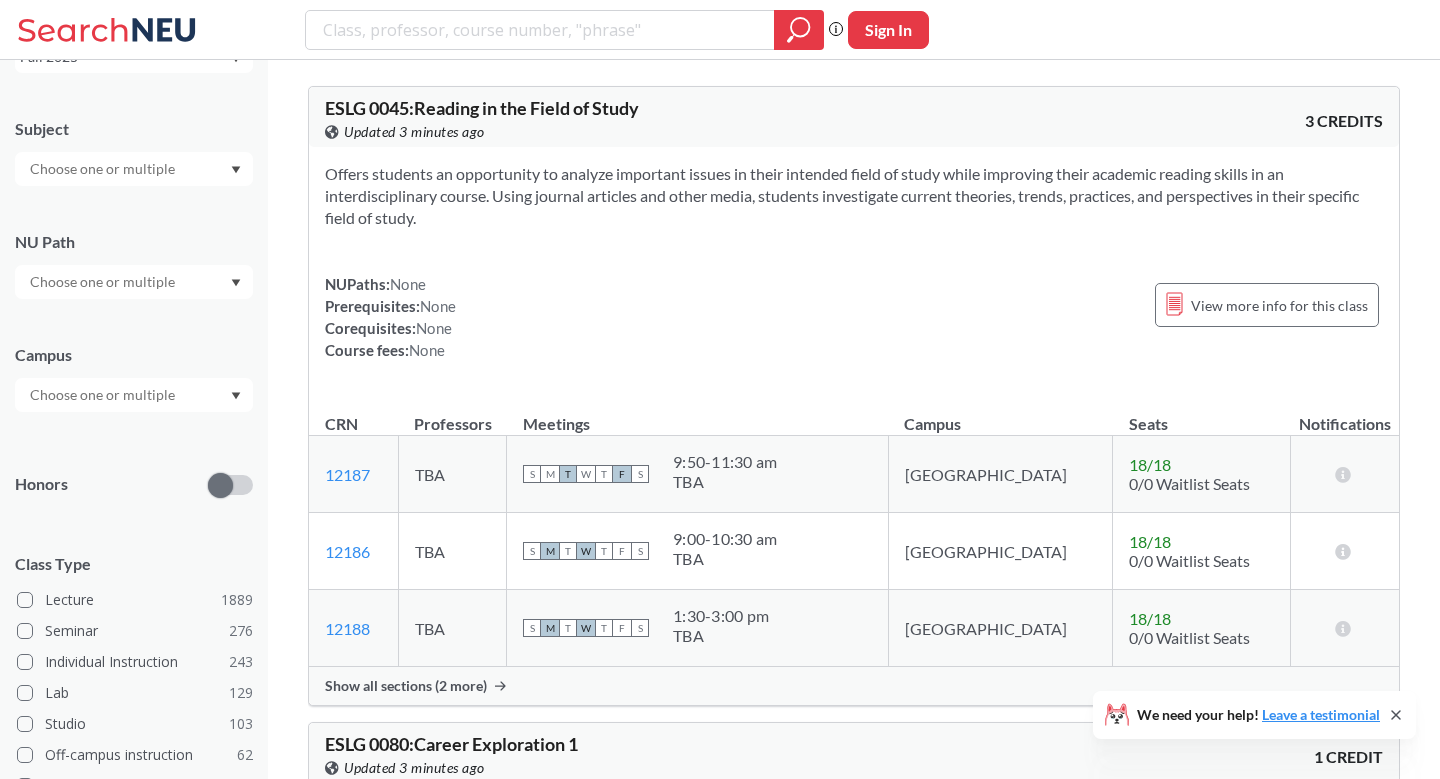 scroll, scrollTop: 139, scrollLeft: 0, axis: vertical 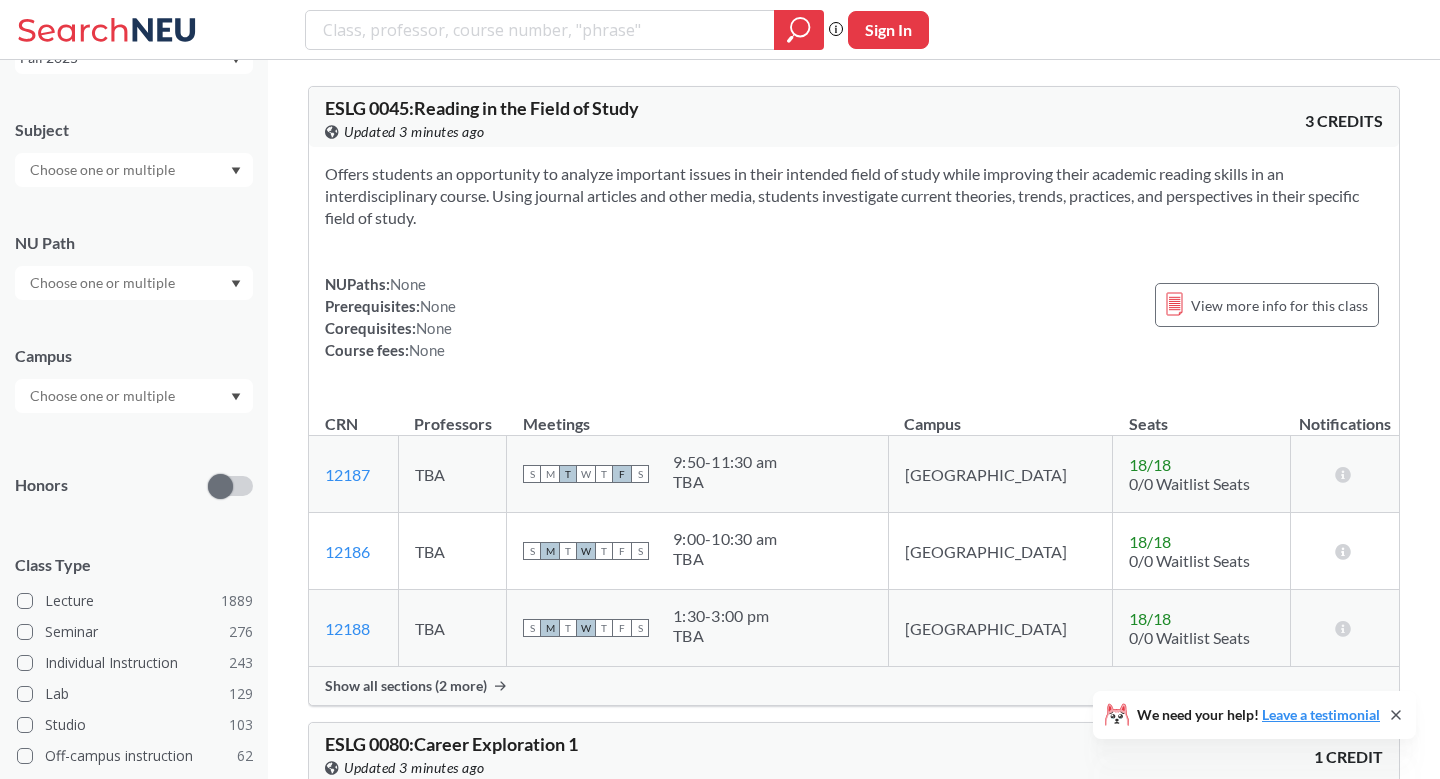 click at bounding box center [104, 396] 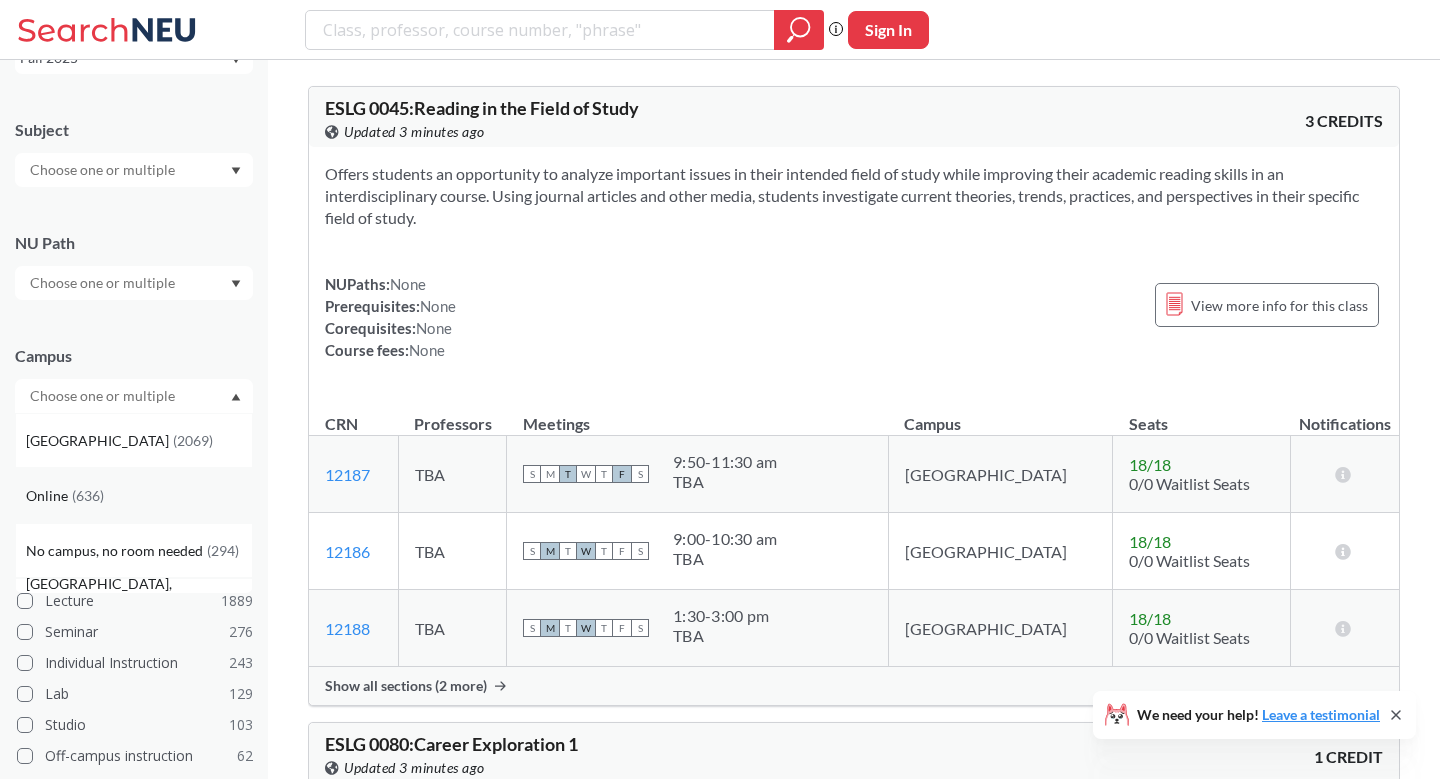 click on "Online ( 636 )" at bounding box center [139, 496] 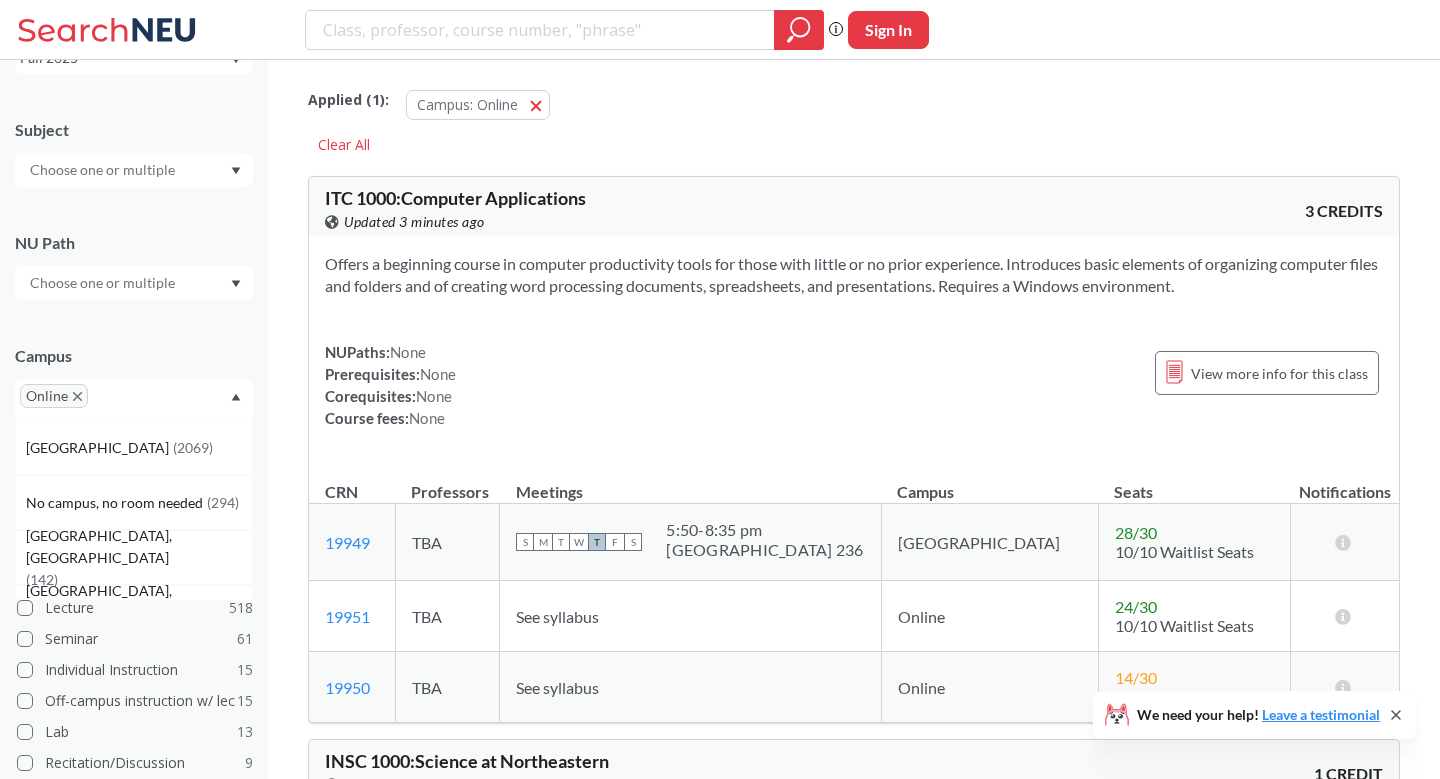 scroll, scrollTop: 171, scrollLeft: 0, axis: vertical 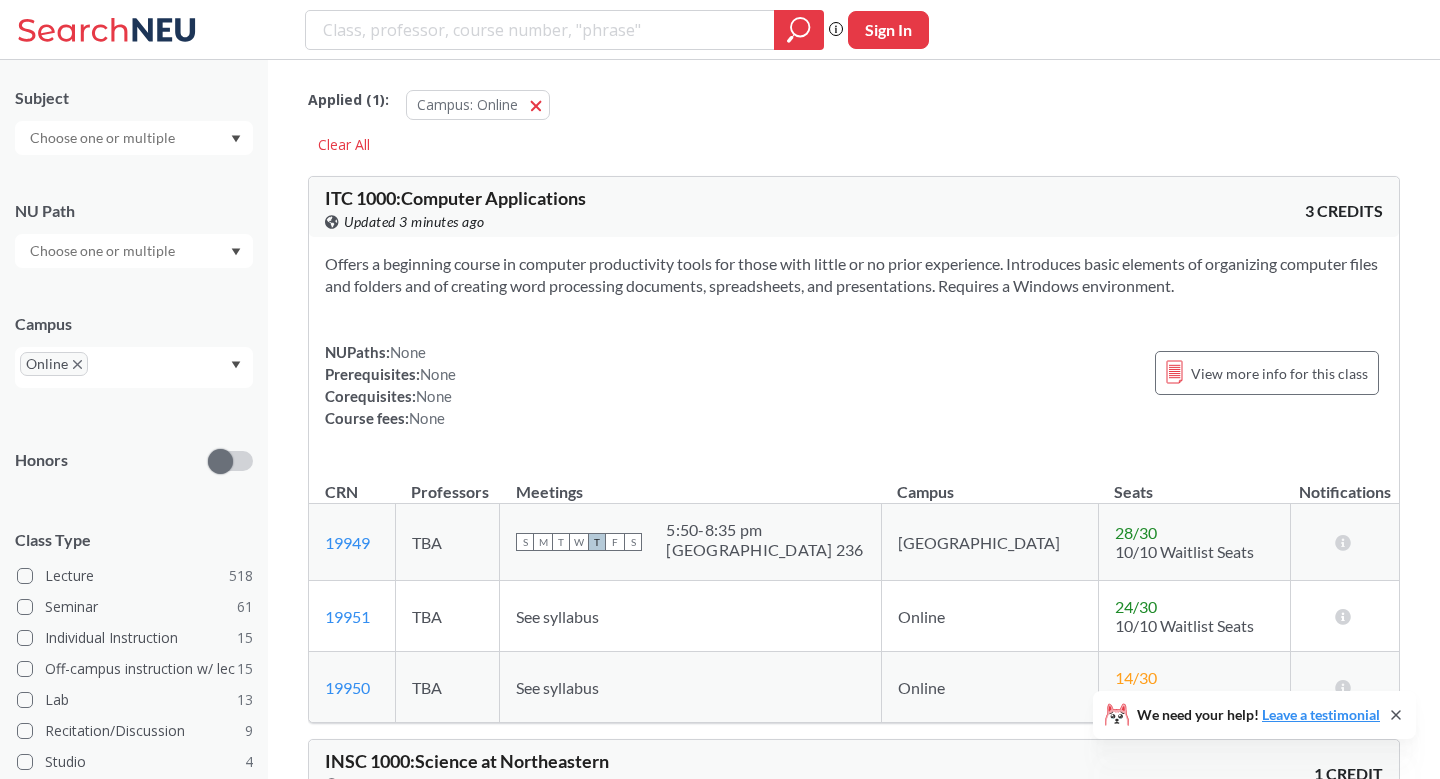 click on "NU Path" at bounding box center (134, 224) 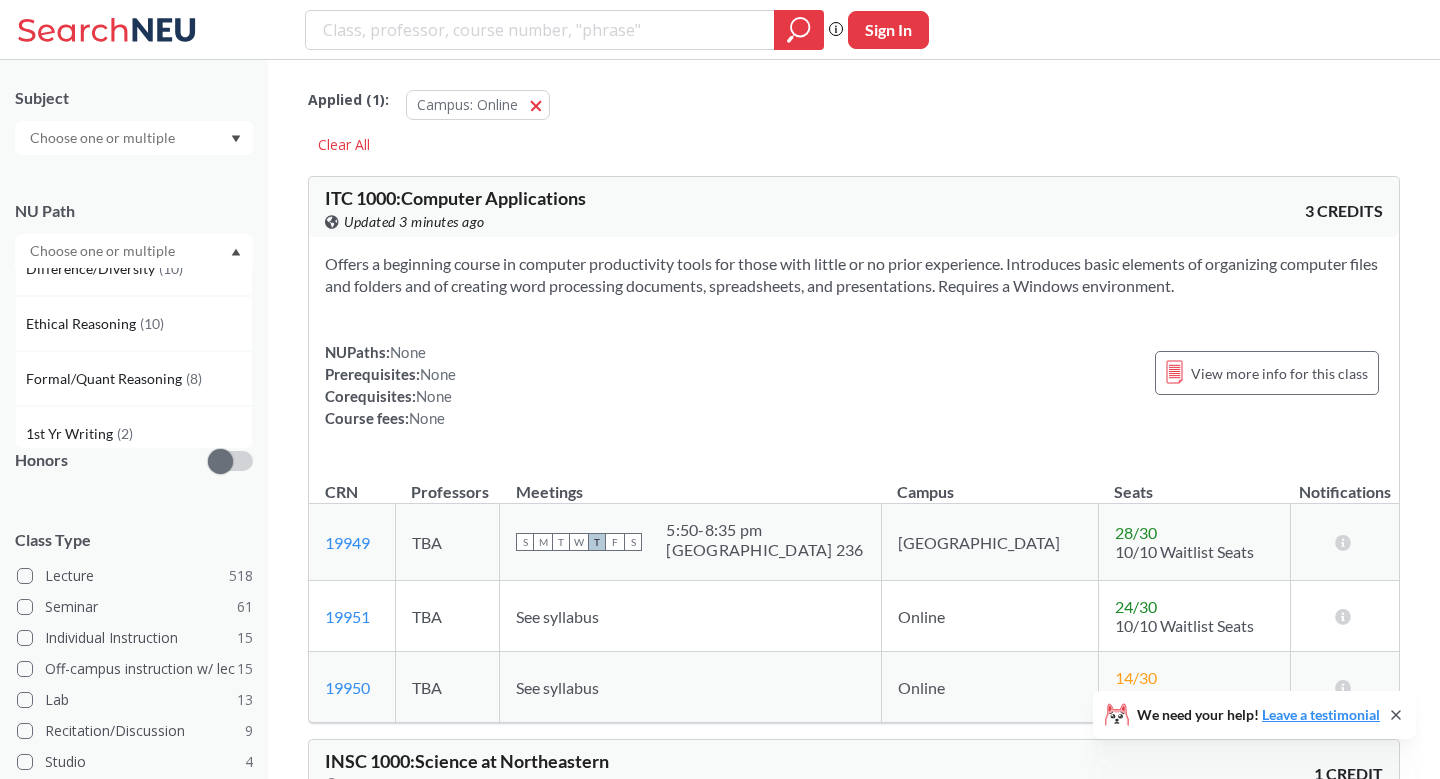 scroll, scrollTop: 469, scrollLeft: 0, axis: vertical 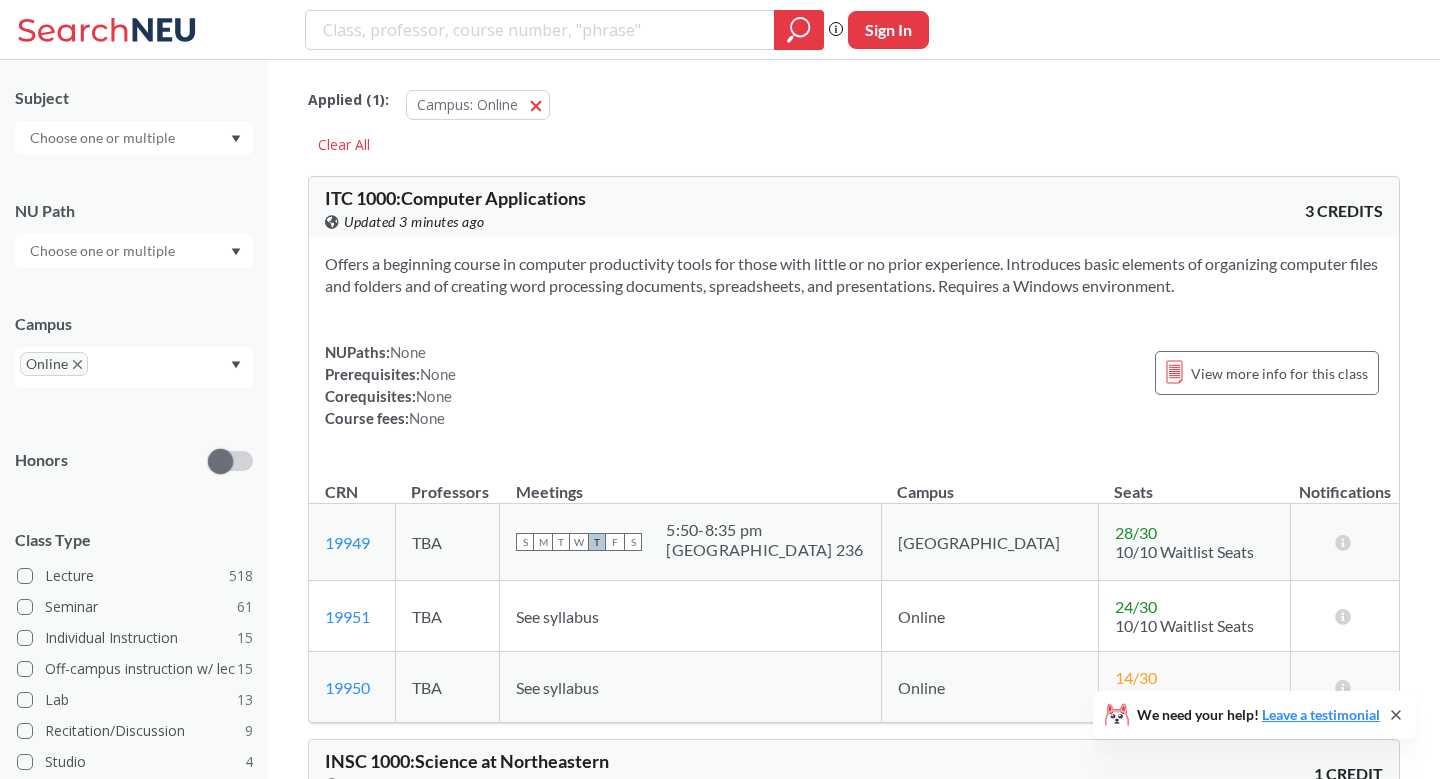 click on "NUPaths:  None Prerequisites:  None Corequisites:  None Course fees:  None View more info for this class" at bounding box center [854, 385] 